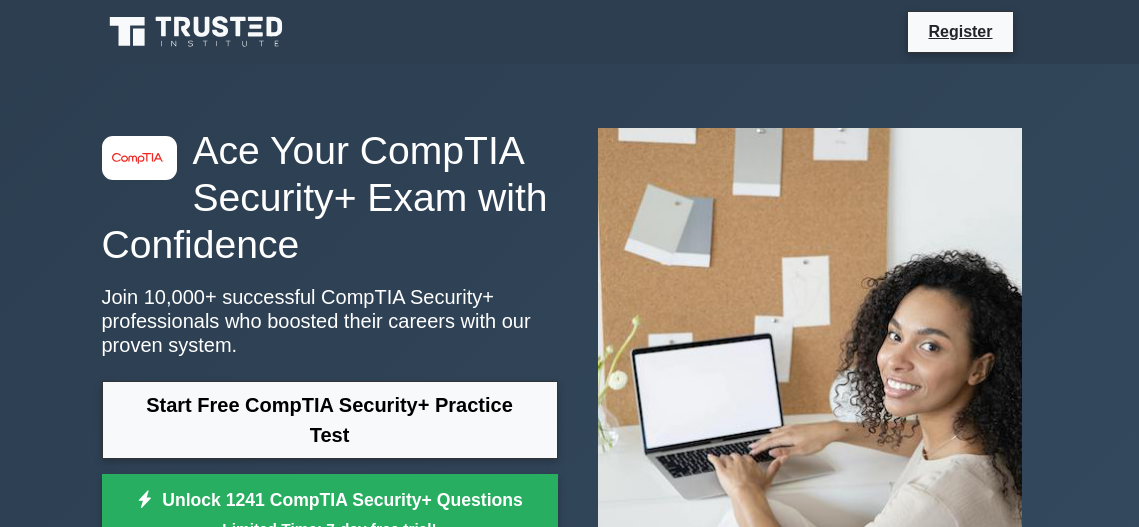 scroll, scrollTop: 118, scrollLeft: 0, axis: vertical 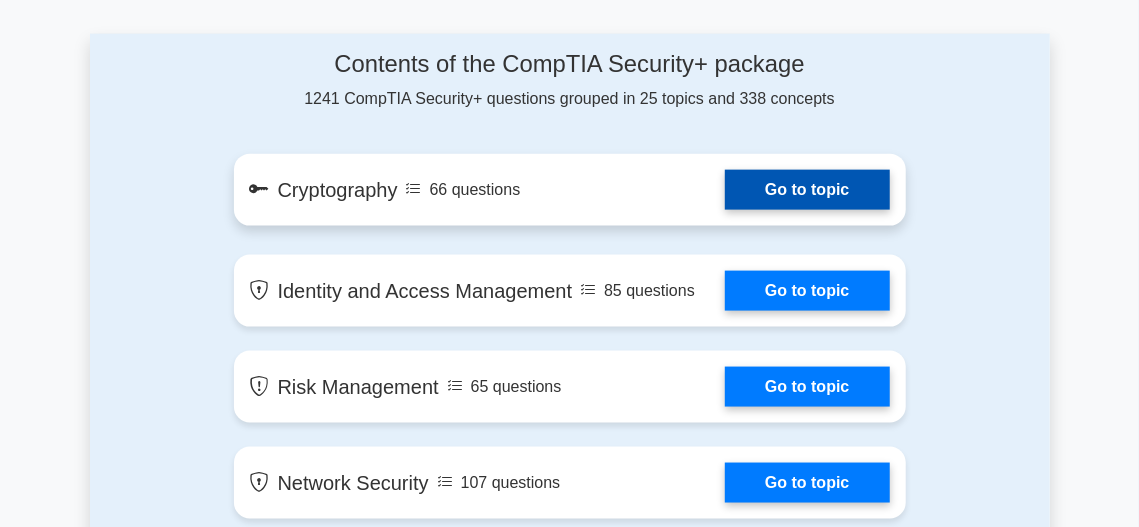click on "Go to topic" at bounding box center (807, 190) 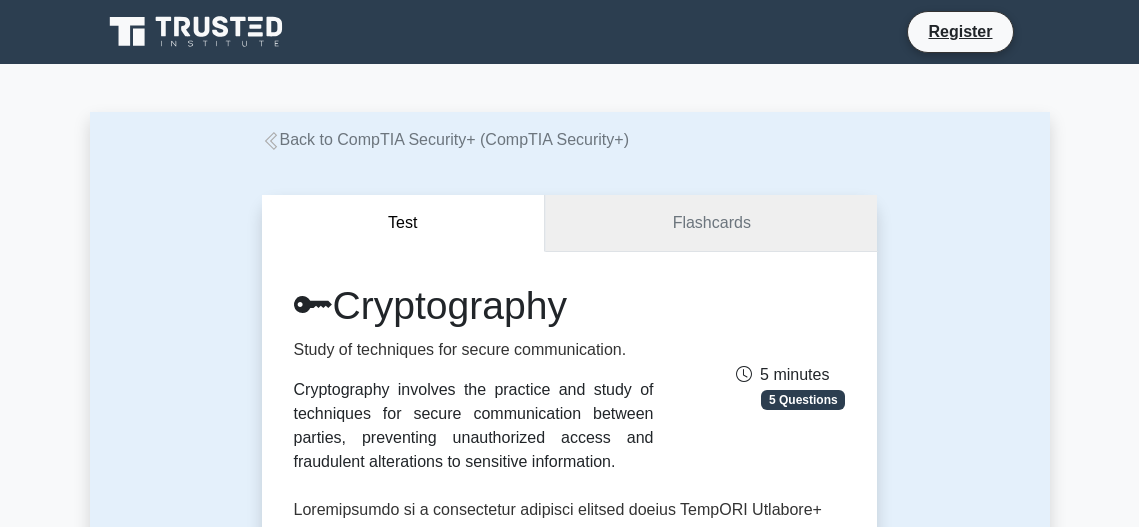 scroll, scrollTop: 0, scrollLeft: 0, axis: both 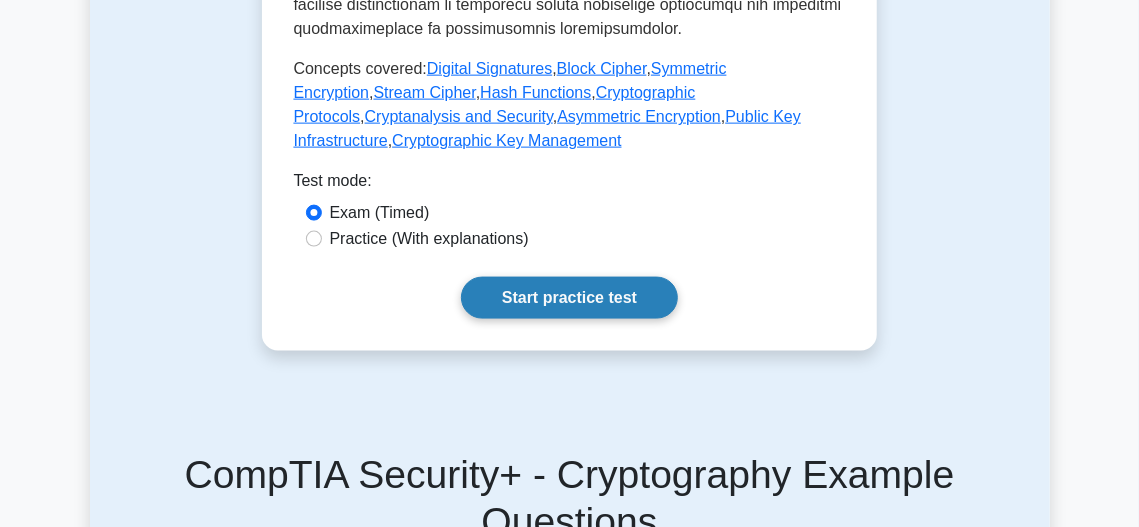 click on "Start practice test" at bounding box center (569, 298) 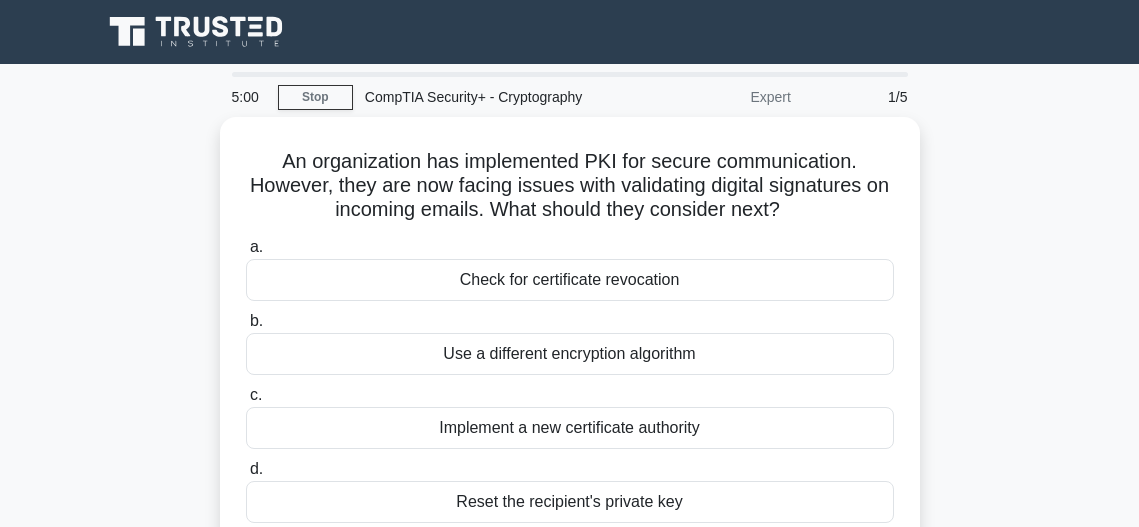scroll, scrollTop: 106, scrollLeft: 0, axis: vertical 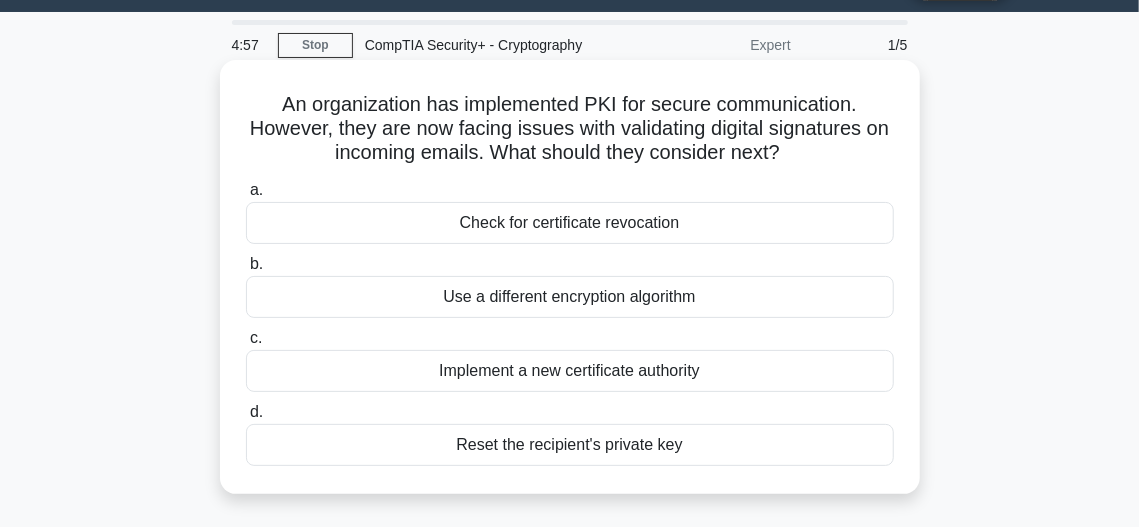 click on "An organization has implemented PKI for secure communication. However, they are now facing issues with validating digital signatures on incoming emails. What should they consider next?
.spinner_0XTQ{transform-origin:center;animation:spinner_y6GP .75s linear infinite}@keyframes spinner_y6GP{100%{transform:rotate(360deg)}}" at bounding box center [570, 129] 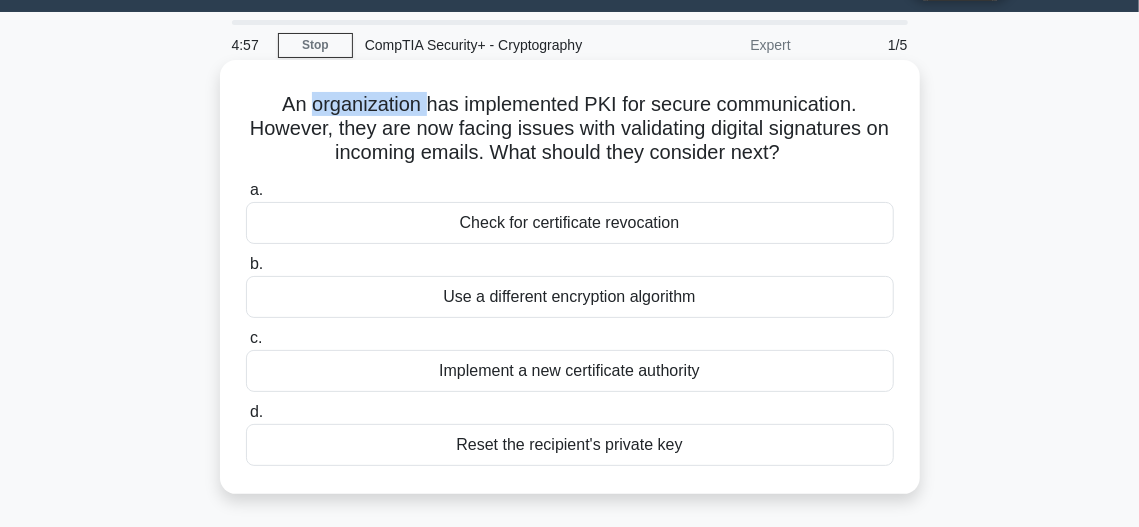 click on "An organization has implemented PKI for secure communication. However, they are now facing issues with validating digital signatures on incoming emails. What should they consider next?
.spinner_0XTQ{transform-origin:center;animation:spinner_y6GP .75s linear infinite}@keyframes spinner_y6GP{100%{transform:rotate(360deg)}}" at bounding box center [570, 129] 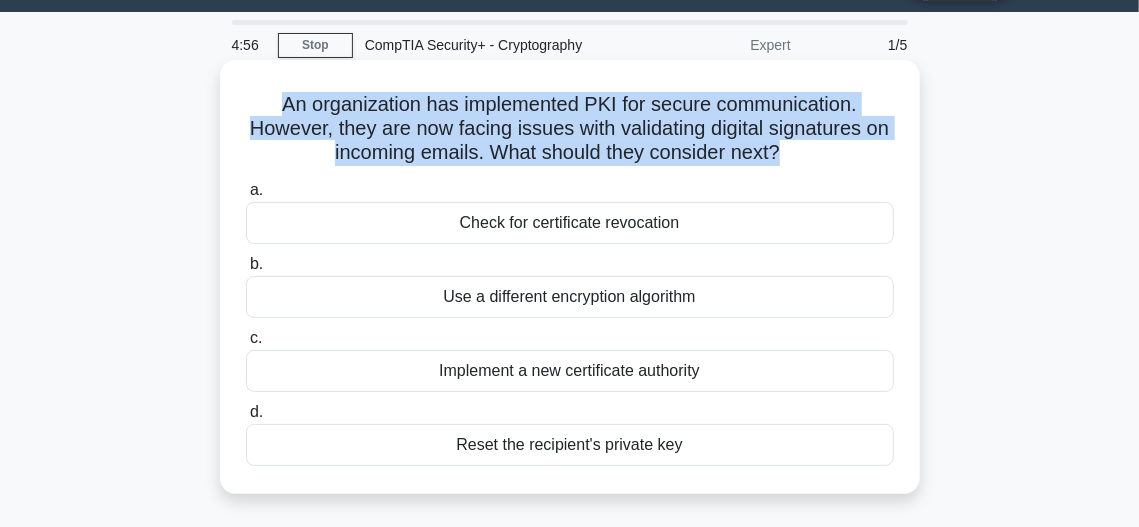 drag, startPoint x: 345, startPoint y: 113, endPoint x: 664, endPoint y: 108, distance: 319.03918 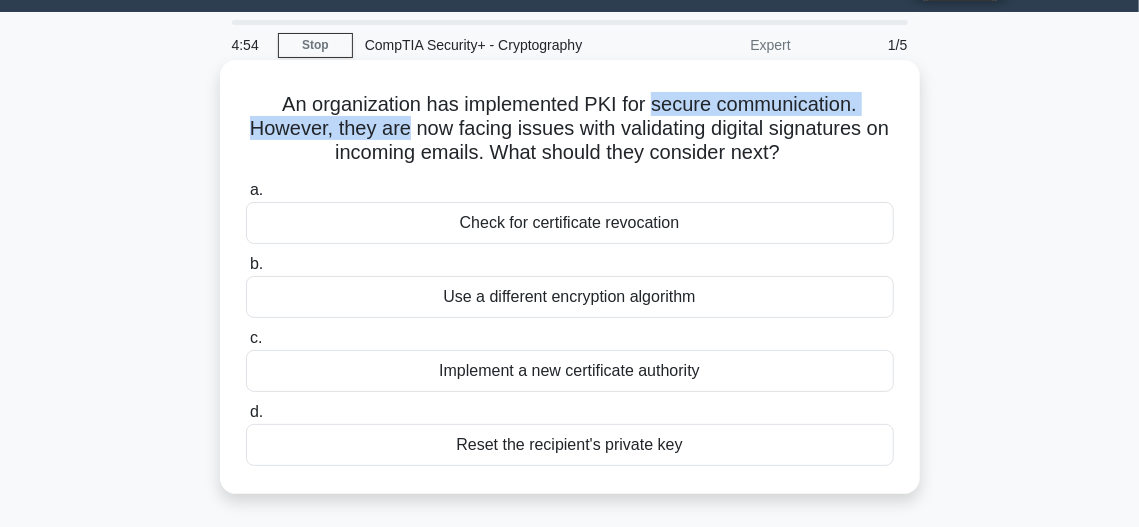 drag, startPoint x: 664, startPoint y: 108, endPoint x: 409, endPoint y: 139, distance: 256.8774 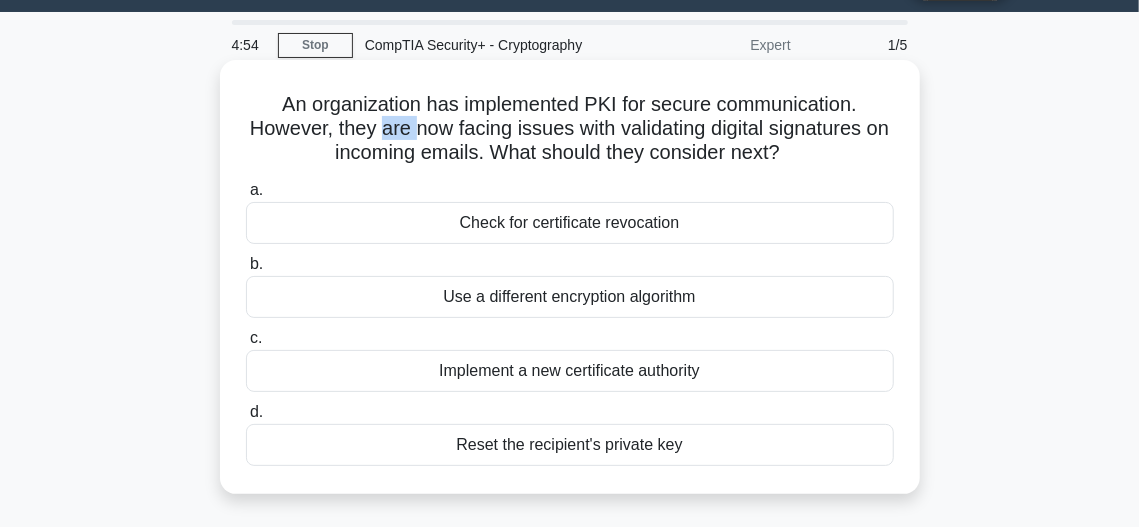 click on "An organization has implemented PKI for secure communication. However, they are now facing issues with validating digital signatures on incoming emails. What should they consider next?
.spinner_0XTQ{transform-origin:center;animation:spinner_y6GP .75s linear infinite}@keyframes spinner_y6GP{100%{transform:rotate(360deg)}}" at bounding box center [570, 129] 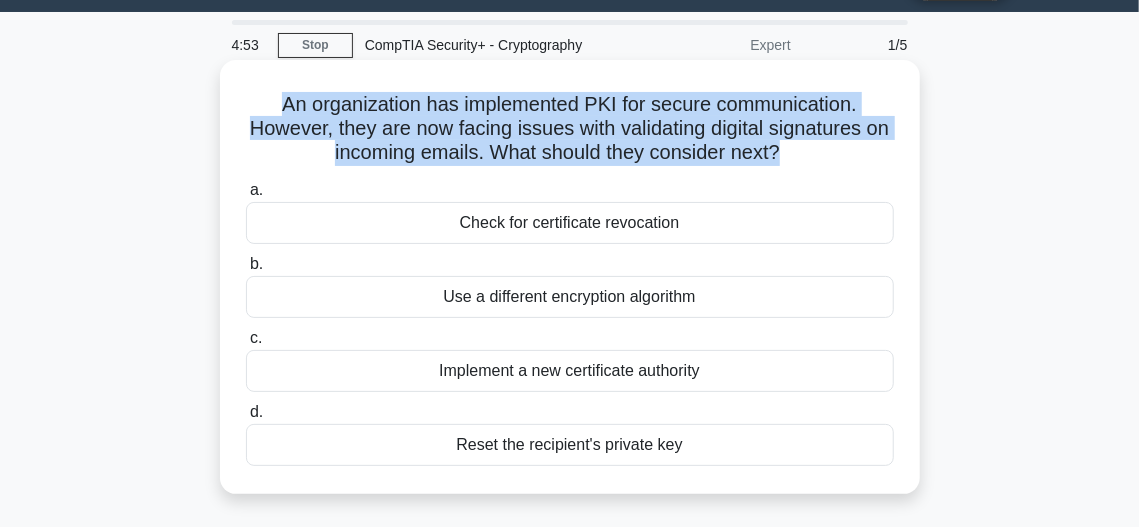 click on "An organization has implemented PKI for secure communication. However, they are now facing issues with validating digital signatures on incoming emails. What should they consider next?
.spinner_0XTQ{transform-origin:center;animation:spinner_y6GP .75s linear infinite}@keyframes spinner_y6GP{100%{transform:rotate(360deg)}}" at bounding box center (570, 129) 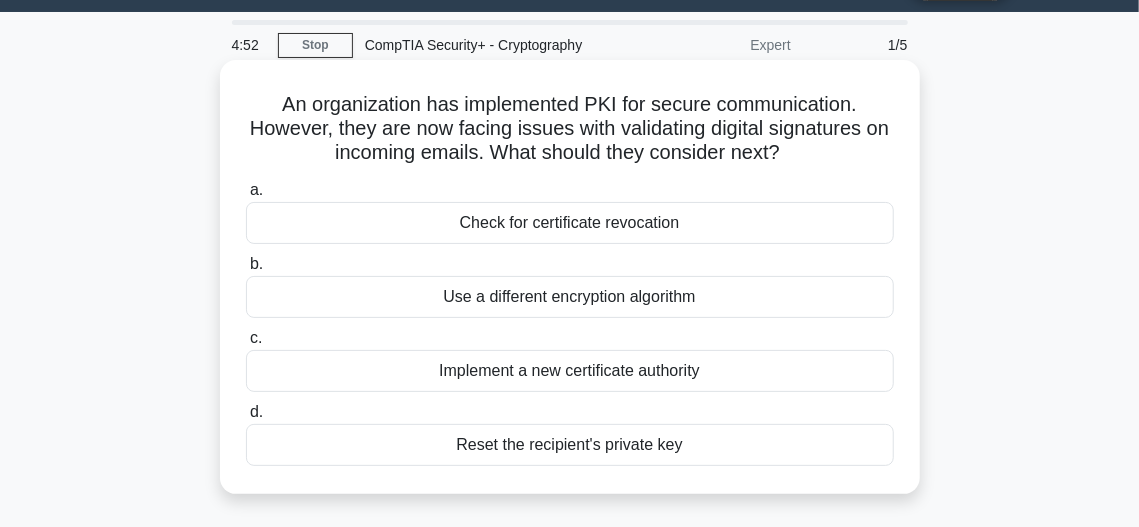 click on "An organization has implemented PKI for secure communication. However, they are now facing issues with validating digital signatures on incoming emails. What should they consider next?
.spinner_0XTQ{transform-origin:center;animation:spinner_y6GP .75s linear infinite}@keyframes spinner_y6GP{100%{transform:rotate(360deg)}}" at bounding box center [570, 129] 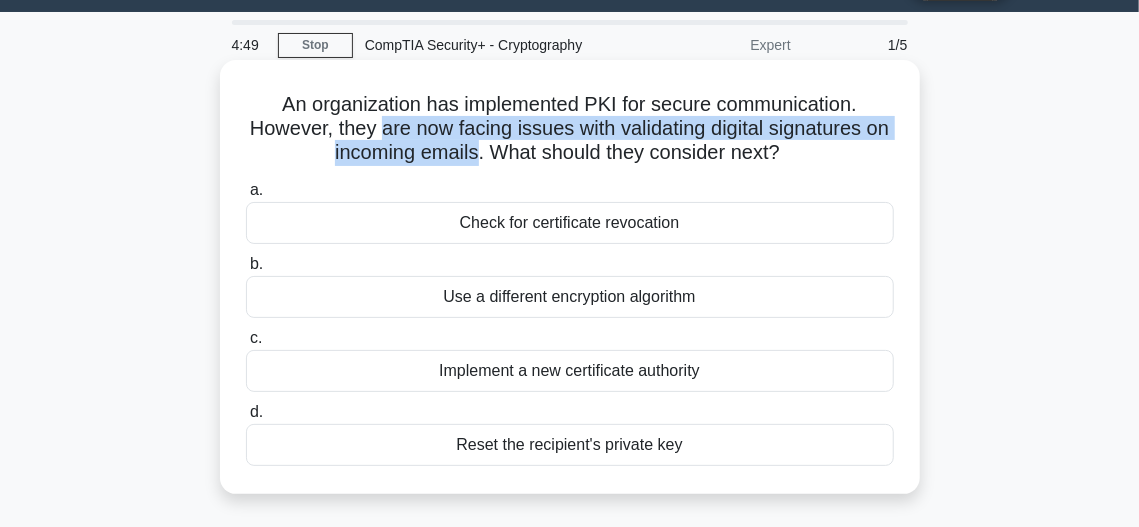 drag, startPoint x: 409, startPoint y: 139, endPoint x: 472, endPoint y: 170, distance: 70.21396 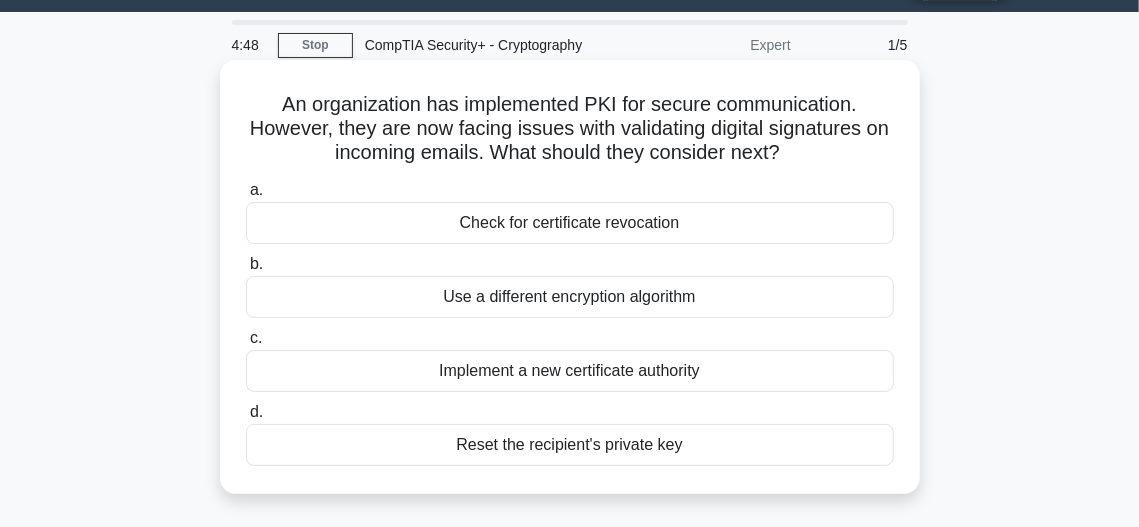 click on "An organization has implemented PKI for secure communication. However, they are now facing issues with validating digital signatures on incoming emails. What should they consider next?
.spinner_0XTQ{transform-origin:center;animation:spinner_y6GP .75s linear infinite}@keyframes spinner_y6GP{100%{transform:rotate(360deg)}}" at bounding box center [570, 129] 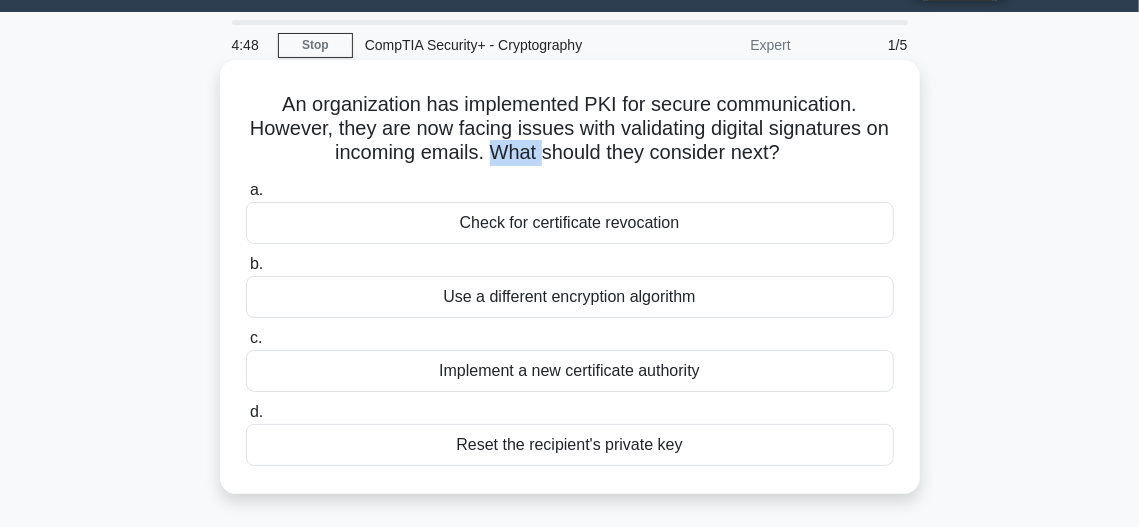 click on "An organization has implemented PKI for secure communication. However, they are now facing issues with validating digital signatures on incoming emails. What should they consider next?
.spinner_0XTQ{transform-origin:center;animation:spinner_y6GP .75s linear infinite}@keyframes spinner_y6GP{100%{transform:rotate(360deg)}}" at bounding box center (570, 129) 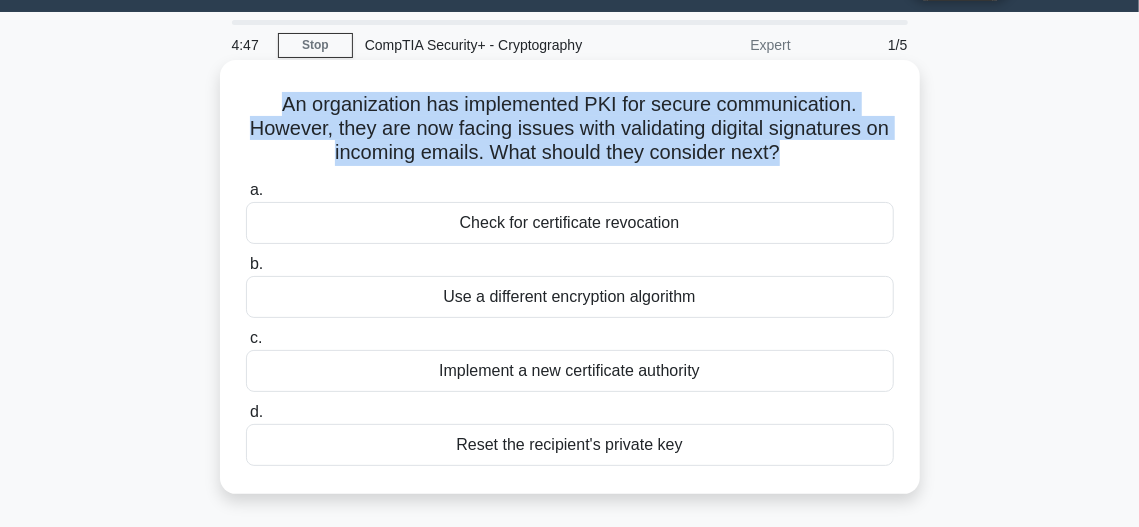 click on "An organization has implemented PKI for secure communication. However, they are now facing issues with validating digital signatures on incoming emails. What should they consider next?
.spinner_0XTQ{transform-origin:center;animation:spinner_y6GP .75s linear infinite}@keyframes spinner_y6GP{100%{transform:rotate(360deg)}}" at bounding box center (570, 129) 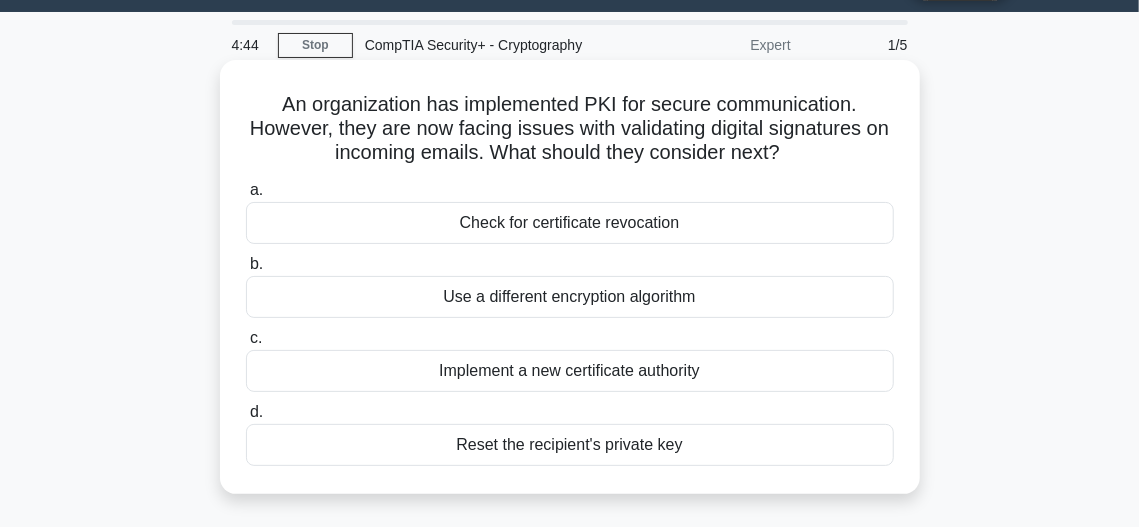 click on "d.
Reset the recipient's private key" at bounding box center [570, 433] 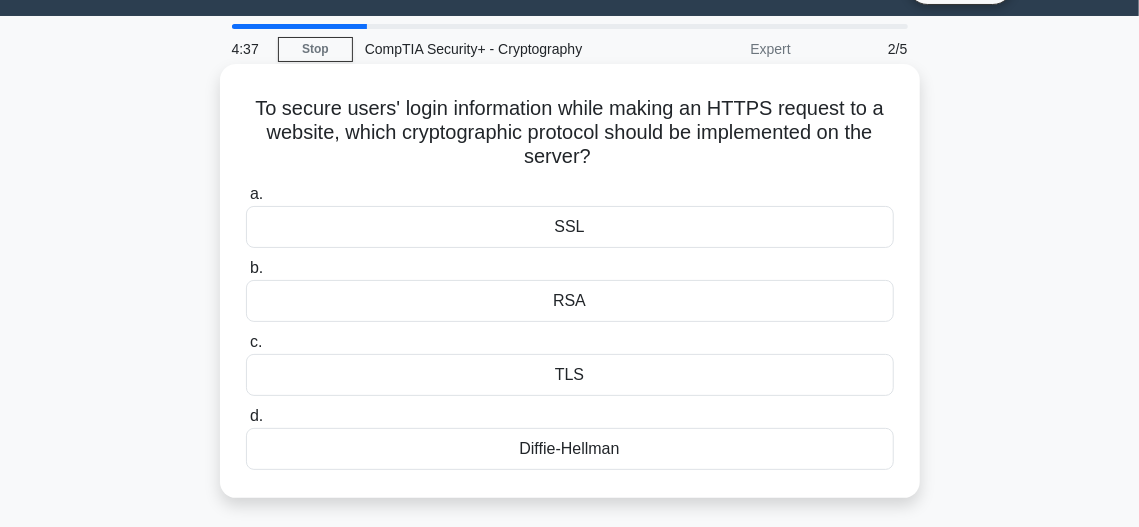 scroll, scrollTop: 49, scrollLeft: 0, axis: vertical 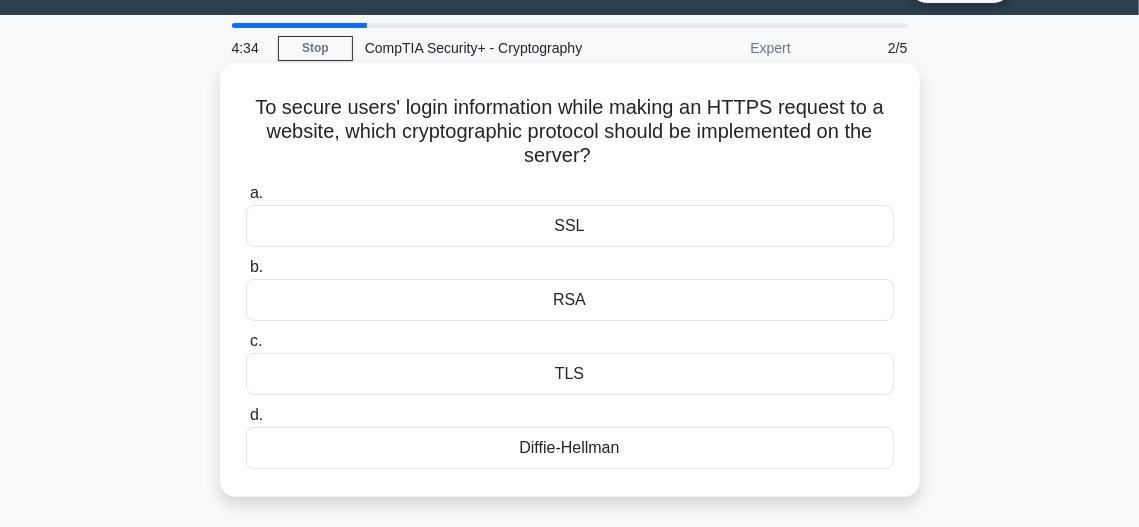 click on "To secure users' login information while making an HTTPS request to a website, which cryptographic protocol should be implemented on the server?
.spinner_0XTQ{transform-origin:center;animation:spinner_y6GP .75s linear infinite}@keyframes spinner_y6GP{100%{transform:rotate(360deg)}}" at bounding box center (570, 132) 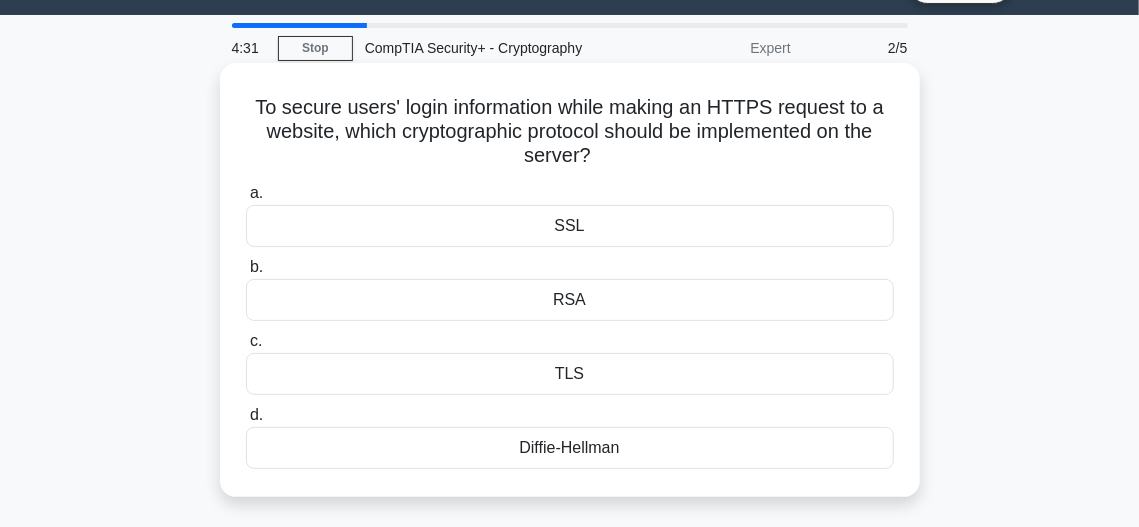 click on "To secure users' login information while making an HTTPS request to a website, which cryptographic protocol should be implemented on the server?
.spinner_0XTQ{transform-origin:center;animation:spinner_y6GP .75s linear infinite}@keyframes spinner_y6GP{100%{transform:rotate(360deg)}}" at bounding box center (570, 132) 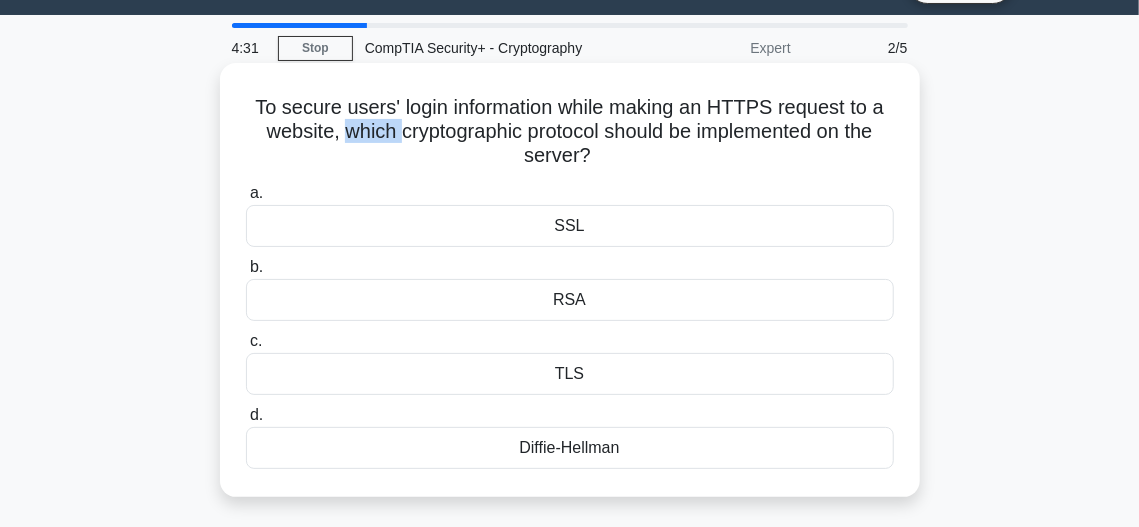 click on "To secure users' login information while making an HTTPS request to a website, which cryptographic protocol should be implemented on the server?
.spinner_0XTQ{transform-origin:center;animation:spinner_y6GP .75s linear infinite}@keyframes spinner_y6GP{100%{transform:rotate(360deg)}}" at bounding box center (570, 132) 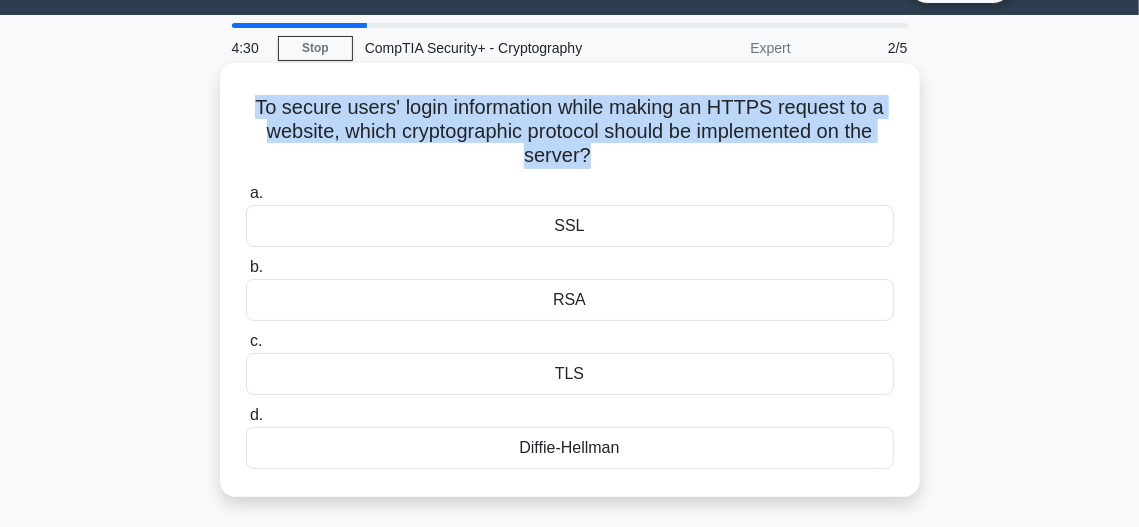 drag, startPoint x: 345, startPoint y: 119, endPoint x: 520, endPoint y: 127, distance: 175.18275 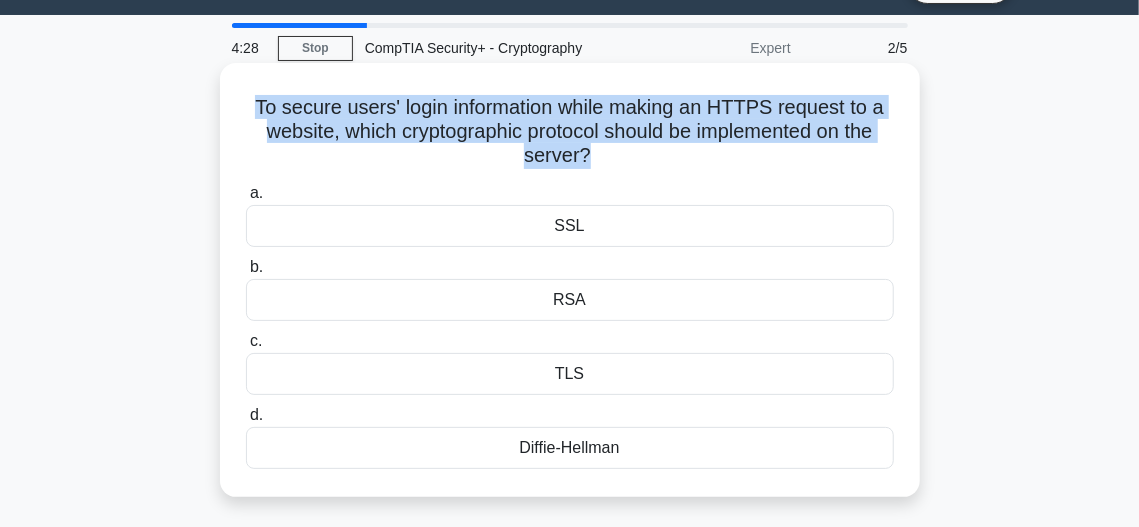 click on "To secure users' login information while making an HTTPS request to a website, which cryptographic protocol should be implemented on the server?
.spinner_0XTQ{transform-origin:center;animation:spinner_y6GP .75s linear infinite}@keyframes spinner_y6GP{100%{transform:rotate(360deg)}}" at bounding box center [570, 132] 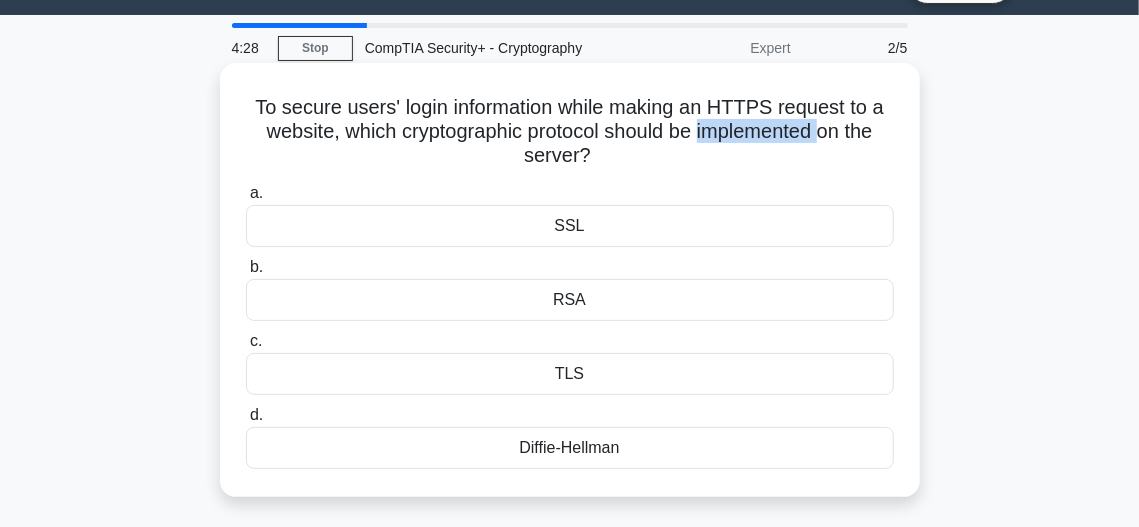 click on "To secure users' login information while making an HTTPS request to a website, which cryptographic protocol should be implemented on the server?
.spinner_0XTQ{transform-origin:center;animation:spinner_y6GP .75s linear infinite}@keyframes spinner_y6GP{100%{transform:rotate(360deg)}}" at bounding box center (570, 132) 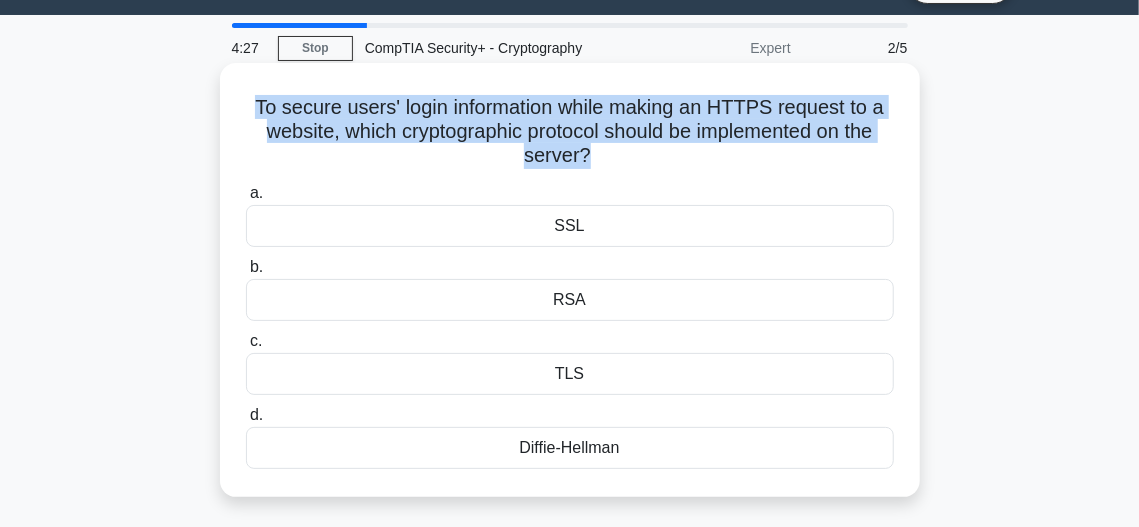 drag, startPoint x: 733, startPoint y: 122, endPoint x: 507, endPoint y: 145, distance: 227.16734 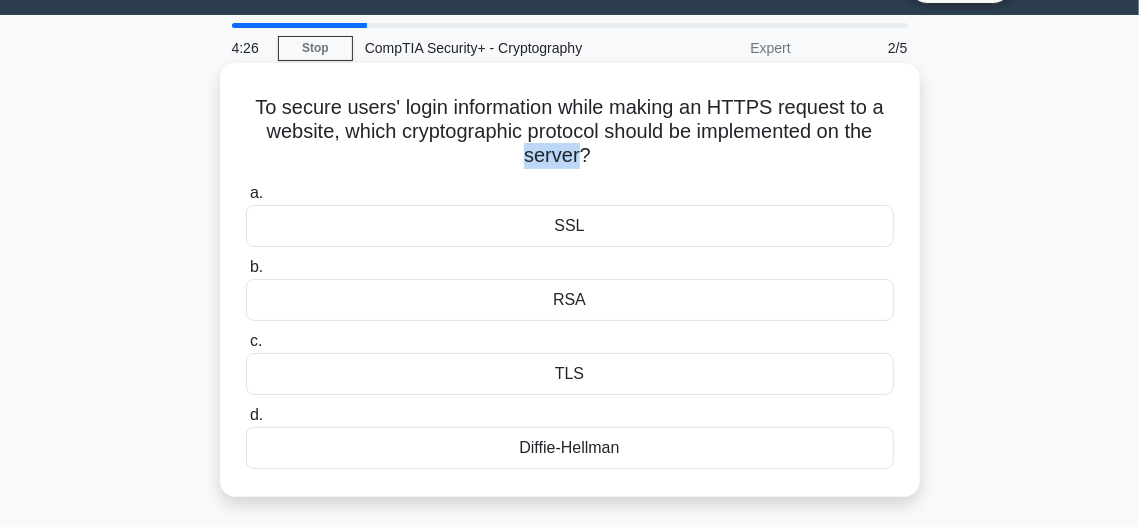 click on "To secure users' login information while making an HTTPS request to a website, which cryptographic protocol should be implemented on the server?
.spinner_0XTQ{transform-origin:center;animation:spinner_y6GP .75s linear infinite}@keyframes spinner_y6GP{100%{transform:rotate(360deg)}}" at bounding box center (570, 132) 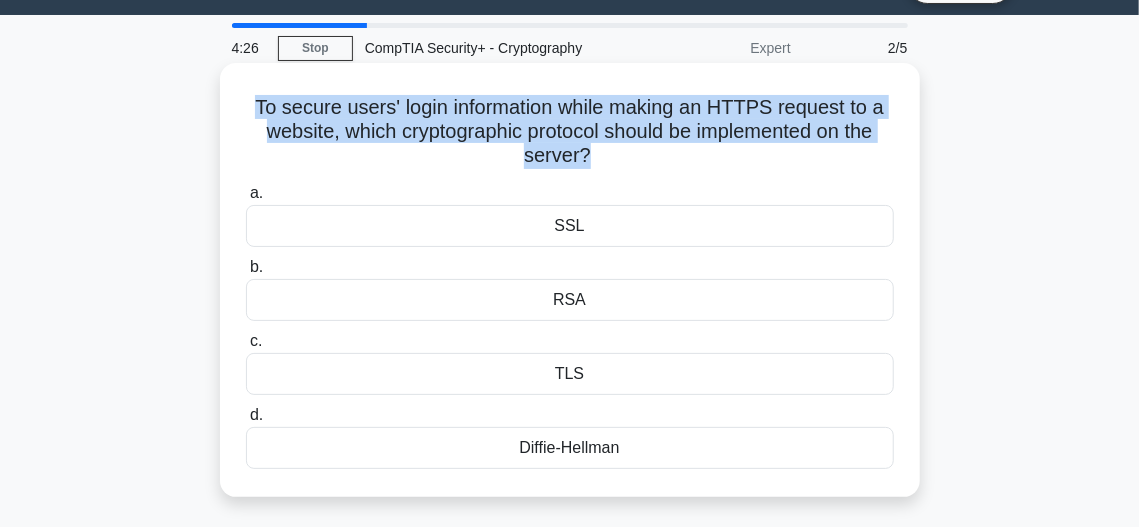 drag, startPoint x: 507, startPoint y: 145, endPoint x: 583, endPoint y: 170, distance: 80.00625 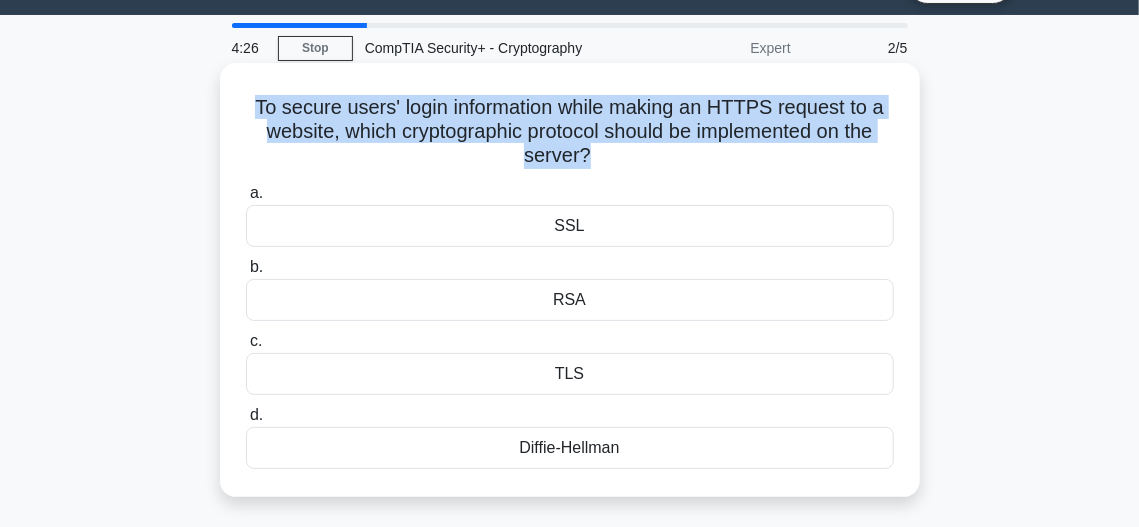 click on "To secure users' login information while making an HTTPS request to a website, which cryptographic protocol should be implemented on the server?
.spinner_0XTQ{transform-origin:center;animation:spinner_y6GP .75s linear infinite}@keyframes spinner_y6GP{100%{transform:rotate(360deg)}}
a.
SSL
b. c. d." at bounding box center (570, 280) 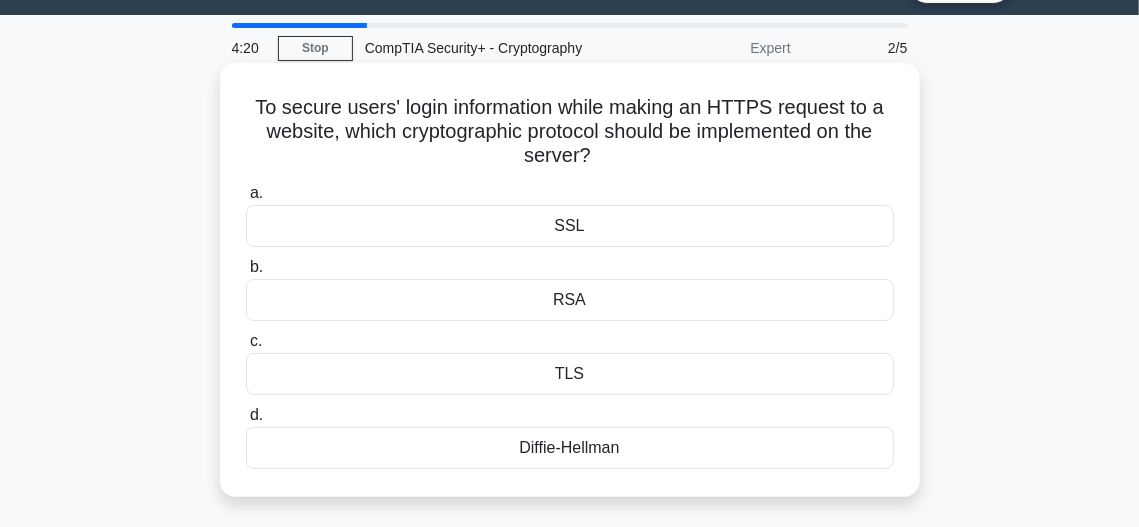 click on "TLS" at bounding box center (570, 374) 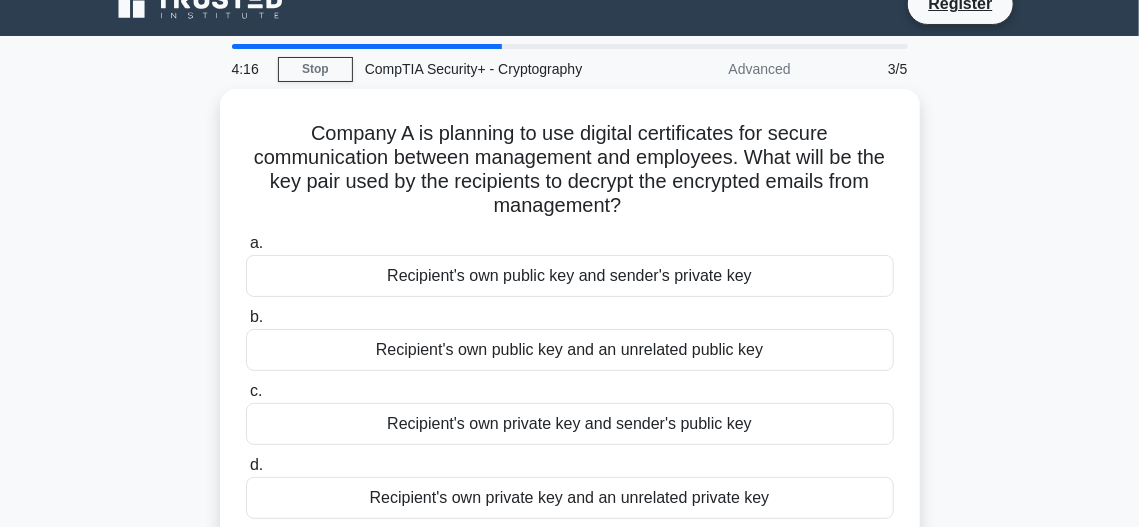 scroll, scrollTop: 0, scrollLeft: 0, axis: both 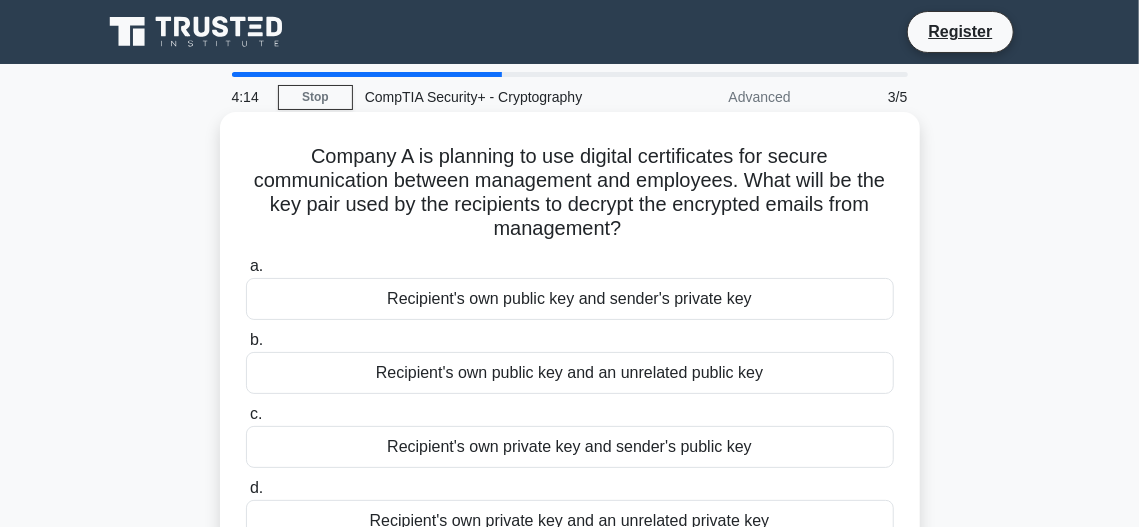 click on "Company A is planning to use digital certificates for secure communication between management and employees. What will be the key pair used by the recipients to decrypt the encrypted emails from management?
.spinner_0XTQ{transform-origin:center;animation:spinner_y6GP .75s linear infinite}@keyframes spinner_y6GP{100%{transform:rotate(360deg)}}" at bounding box center (570, 193) 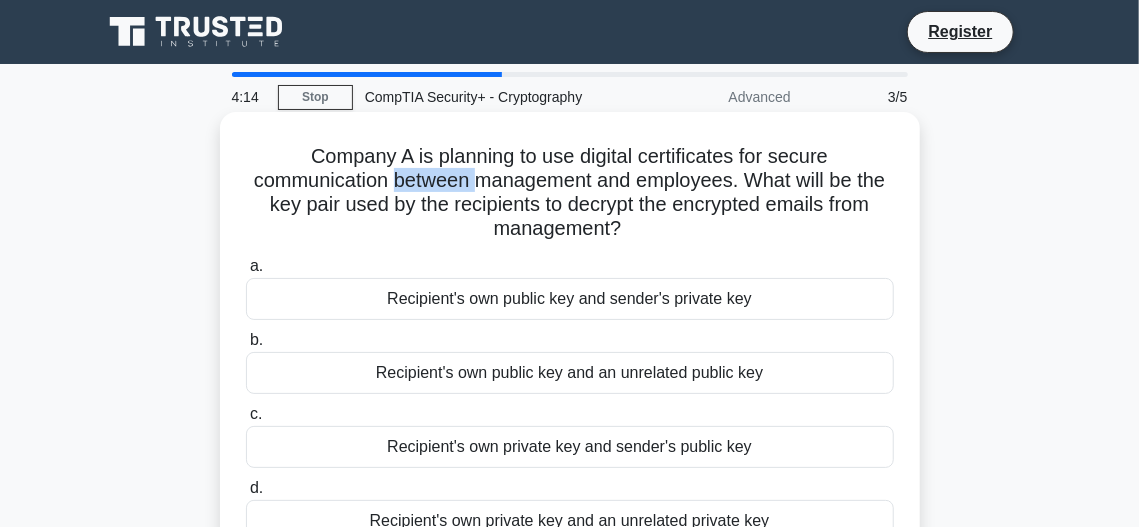 click on "Company A is planning to use digital certificates for secure communication between management and employees. What will be the key pair used by the recipients to decrypt the encrypted emails from management?
.spinner_0XTQ{transform-origin:center;animation:spinner_y6GP .75s linear infinite}@keyframes spinner_y6GP{100%{transform:rotate(360deg)}}" at bounding box center [570, 193] 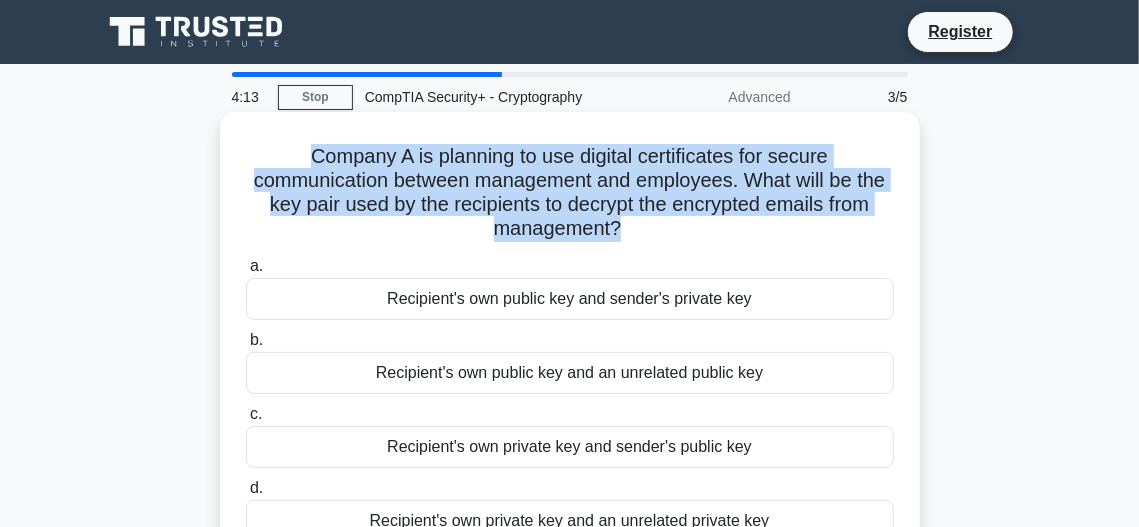 click on "Company A is planning to use digital certificates for secure communication between management and employees. What will be the key pair used by the recipients to decrypt the encrypted emails from management?
.spinner_0XTQ{transform-origin:center;animation:spinner_y6GP .75s linear infinite}@keyframes spinner_y6GP{100%{transform:rotate(360deg)}}" at bounding box center (570, 193) 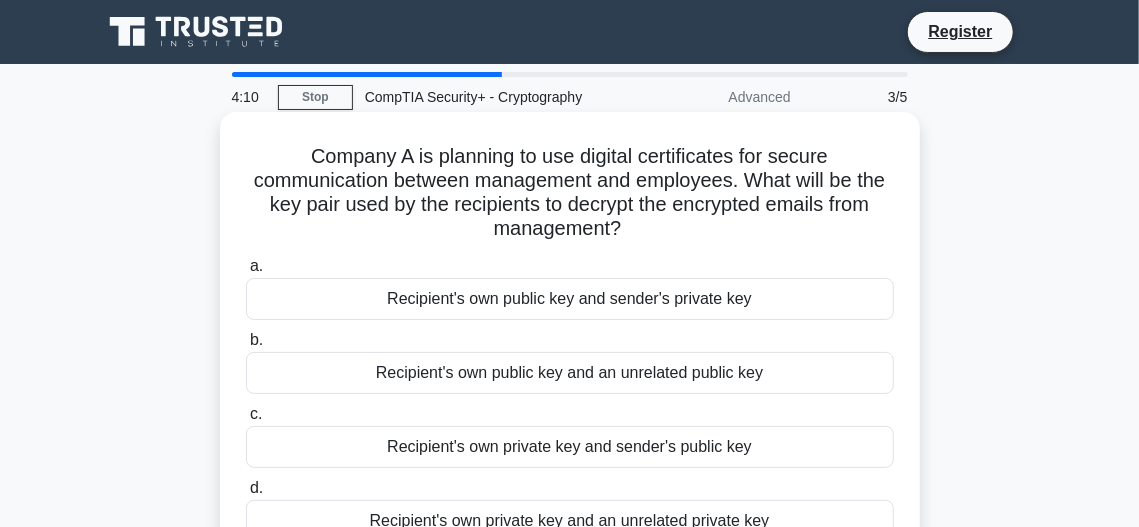 click on "Company A is planning to use digital certificates for secure communication between management and employees. What will be the key pair used by the recipients to decrypt the encrypted emails from management?
.spinner_0XTQ{transform-origin:center;animation:spinner_y6GP .75s linear infinite}@keyframes spinner_y6GP{100%{transform:rotate(360deg)}}" at bounding box center (570, 193) 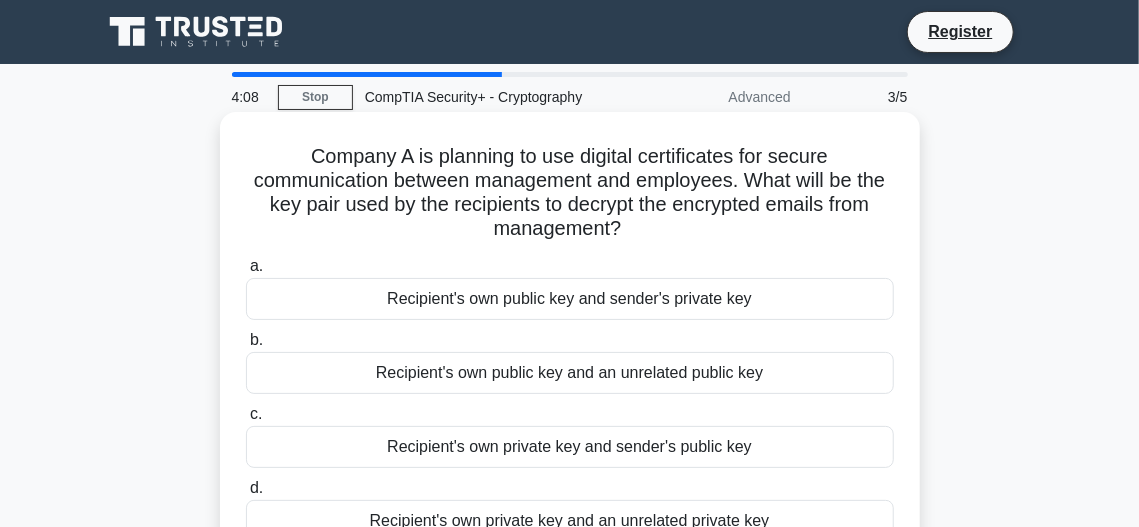 click on "Company A is planning to use digital certificates for secure communication between management and employees. What will be the key pair used by the recipients to decrypt the encrypted emails from management?
.spinner_0XTQ{transform-origin:center;animation:spinner_y6GP .75s linear infinite}@keyframes spinner_y6GP{100%{transform:rotate(360deg)}}" at bounding box center (570, 193) 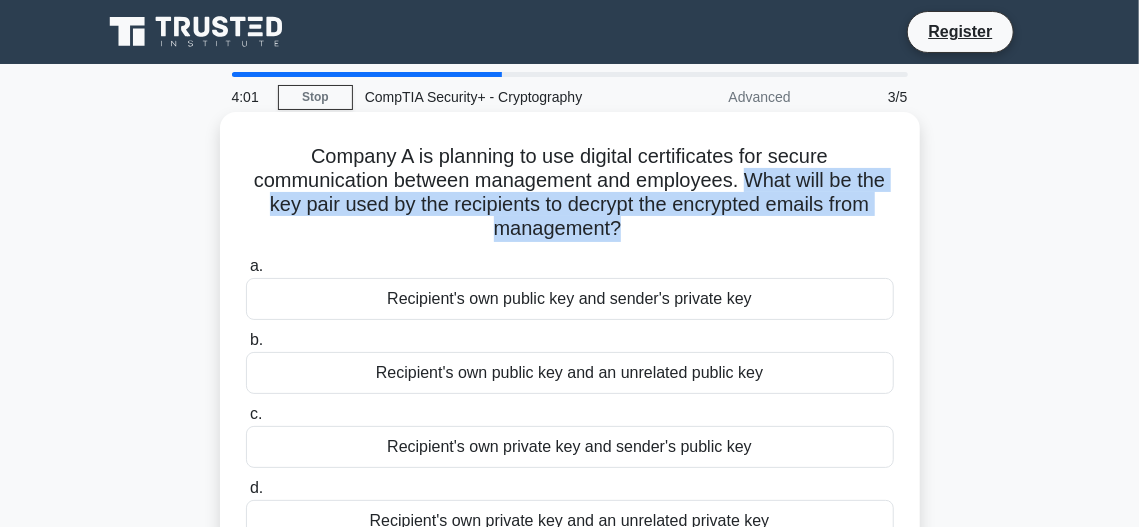 drag, startPoint x: 753, startPoint y: 178, endPoint x: 663, endPoint y: 236, distance: 107.07007 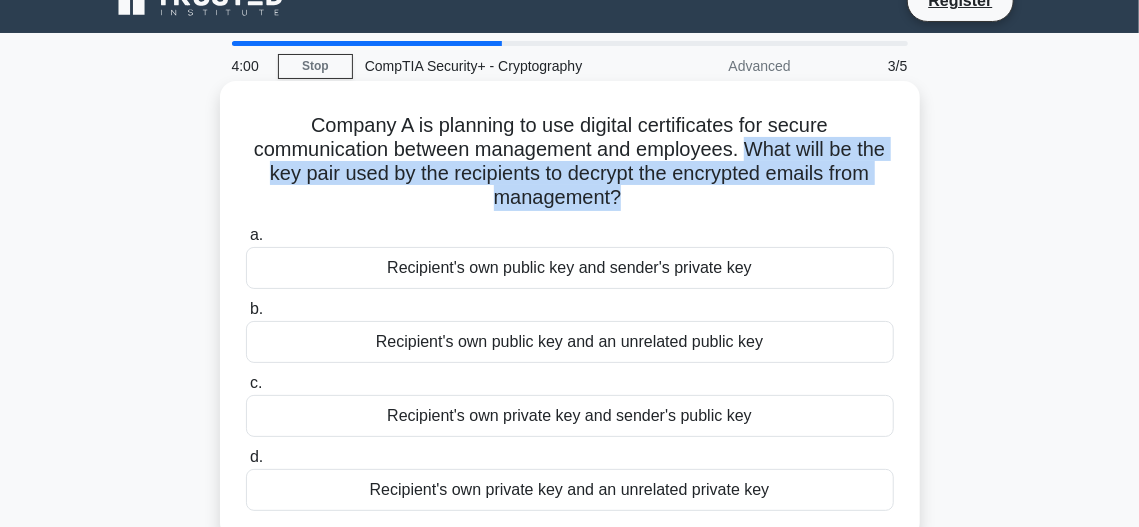 scroll, scrollTop: 30, scrollLeft: 0, axis: vertical 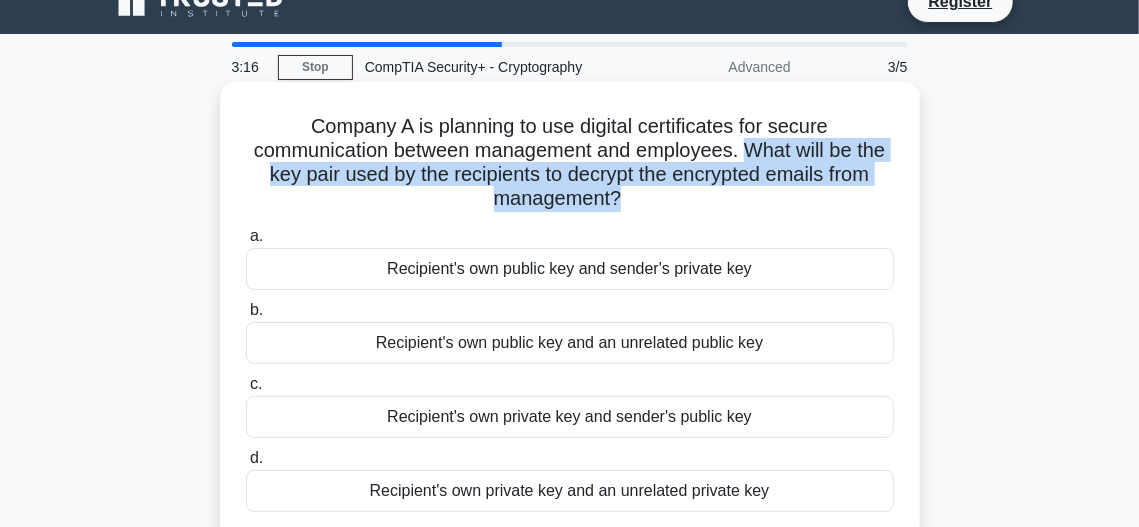 click on "Company A is planning to use digital certificates for secure communication between management and employees. What will be the key pair used by the recipients to decrypt the encrypted emails from management?
.spinner_0XTQ{transform-origin:center;animation:spinner_y6GP .75s linear infinite}@keyframes spinner_y6GP{100%{transform:rotate(360deg)}}" at bounding box center [570, 163] 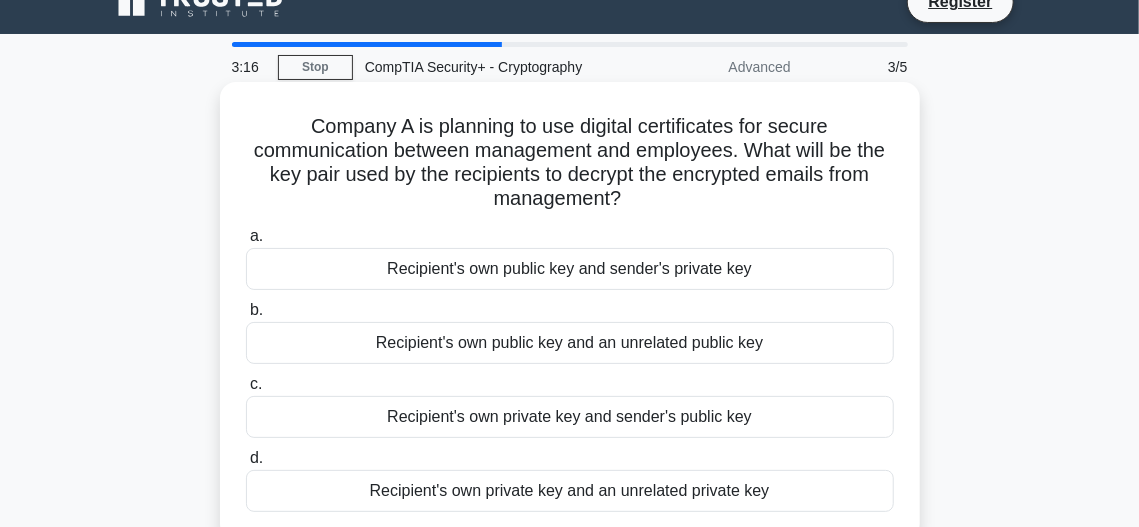 click on "Company A is planning to use digital certificates for secure communication between management and employees. What will be the key pair used by the recipients to decrypt the encrypted emails from management?
.spinner_0XTQ{transform-origin:center;animation:spinner_y6GP .75s linear infinite}@keyframes spinner_y6GP{100%{transform:rotate(360deg)}}" at bounding box center [570, 163] 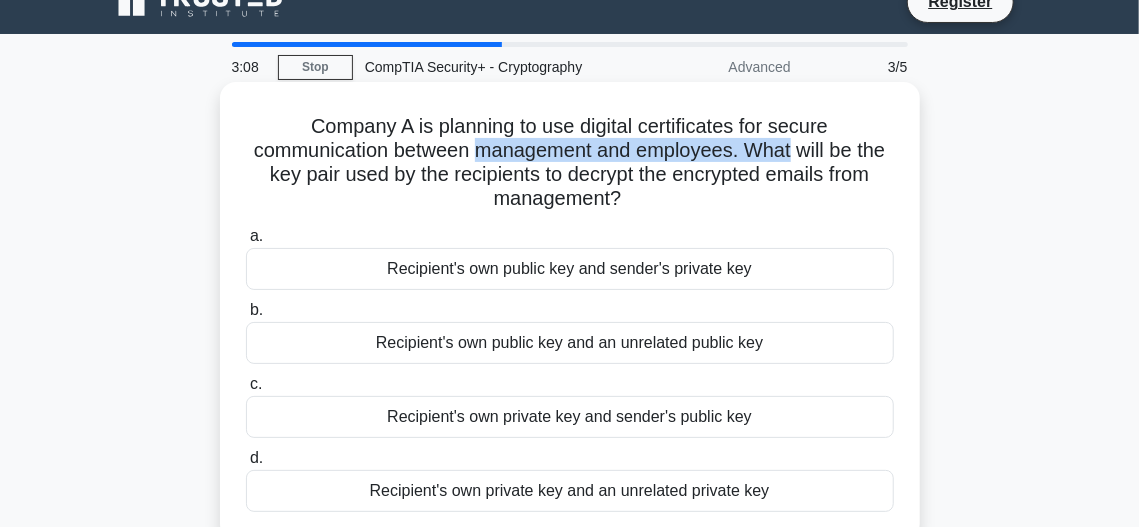 drag, startPoint x: 754, startPoint y: 152, endPoint x: 530, endPoint y: 149, distance: 224.0201 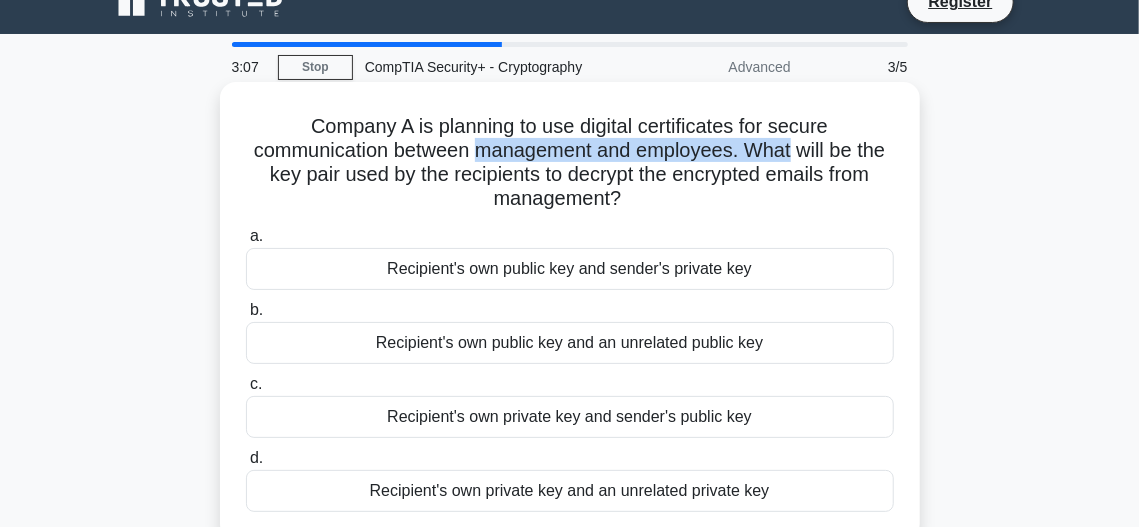 click on "Company A is planning to use digital certificates for secure communication between management and employees. What will be the key pair used by the recipients to decrypt the encrypted emails from management?
.spinner_0XTQ{transform-origin:center;animation:spinner_y6GP .75s linear infinite}@keyframes spinner_y6GP{100%{transform:rotate(360deg)}}" at bounding box center [570, 163] 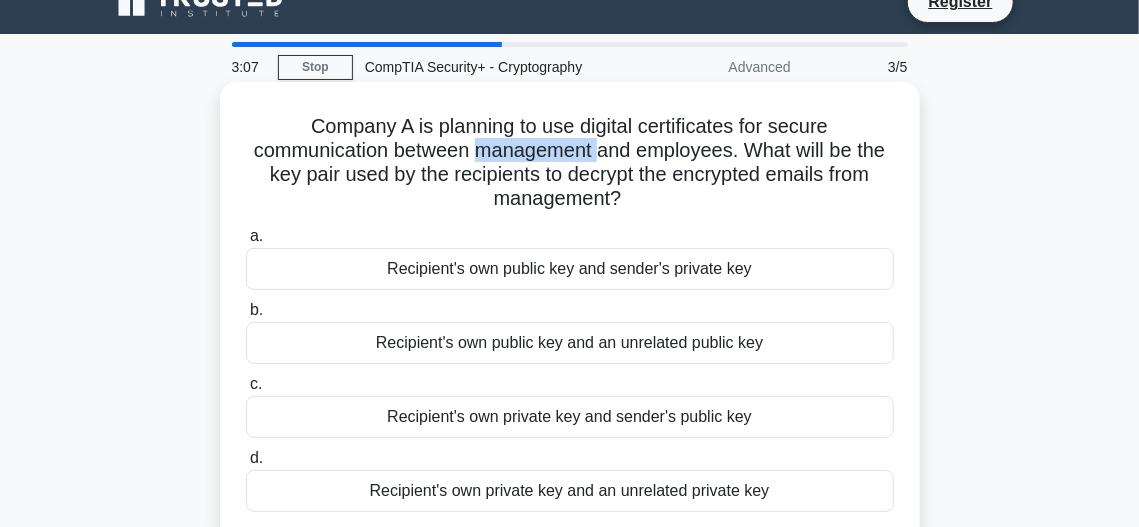 click on "Company A is planning to use digital certificates for secure communication between management and employees. What will be the key pair used by the recipients to decrypt the encrypted emails from management?
.spinner_0XTQ{transform-origin:center;animation:spinner_y6GP .75s linear infinite}@keyframes spinner_y6GP{100%{transform:rotate(360deg)}}" at bounding box center [570, 163] 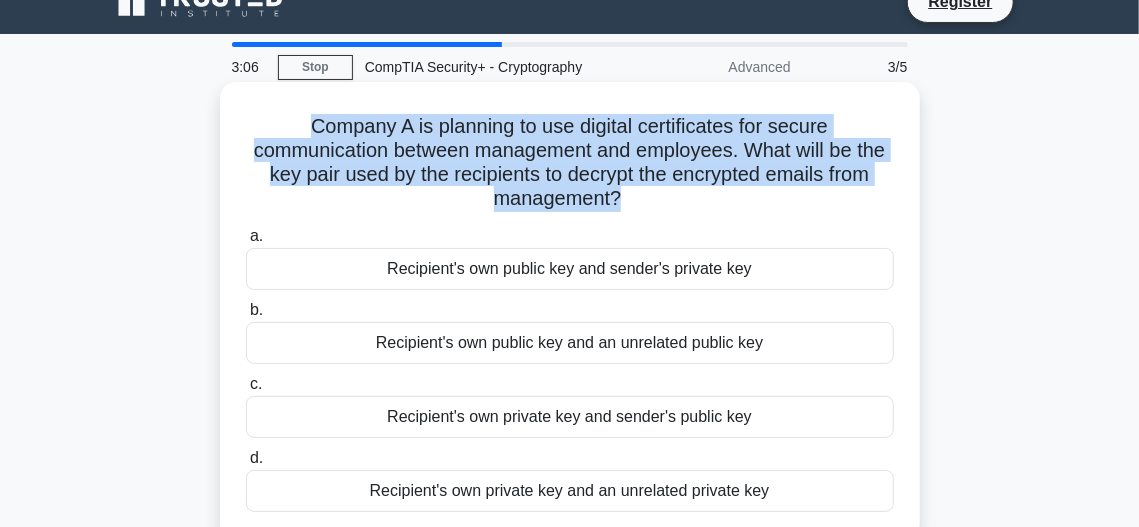 drag, startPoint x: 530, startPoint y: 149, endPoint x: 748, endPoint y: 157, distance: 218.14674 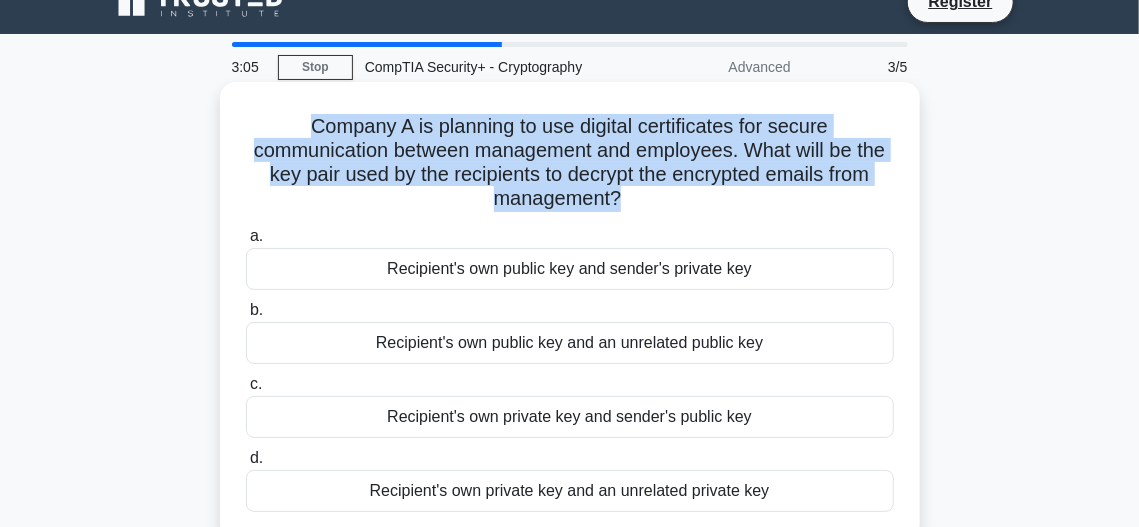 click on "Company A is planning to use digital certificates for secure communication between management and employees. What will be the key pair used by the recipients to decrypt the encrypted emails from management?
.spinner_0XTQ{transform-origin:center;animation:spinner_y6GP .75s linear infinite}@keyframes spinner_y6GP{100%{transform:rotate(360deg)}}" at bounding box center (570, 163) 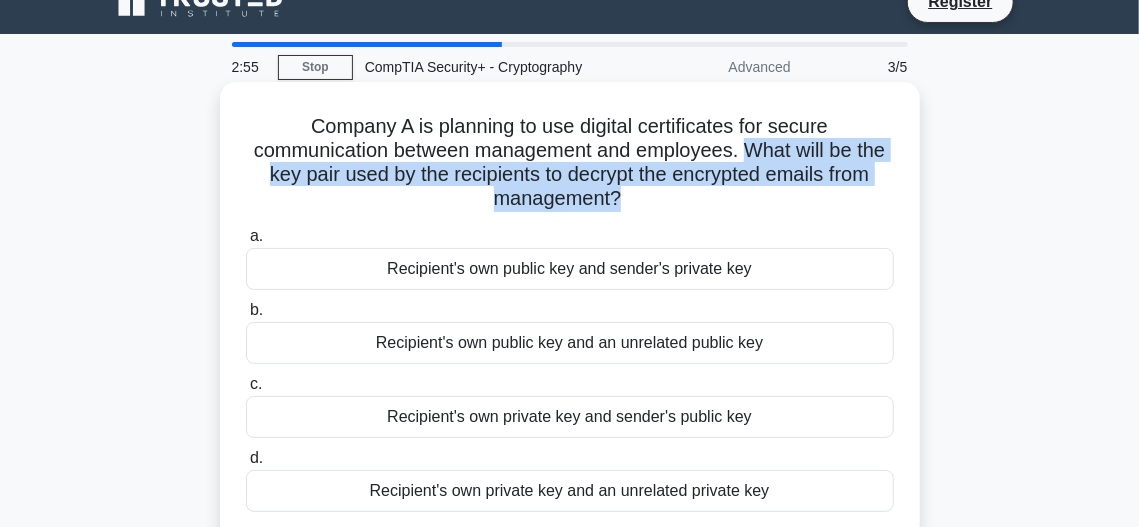 drag, startPoint x: 748, startPoint y: 157, endPoint x: 742, endPoint y: 193, distance: 36.496574 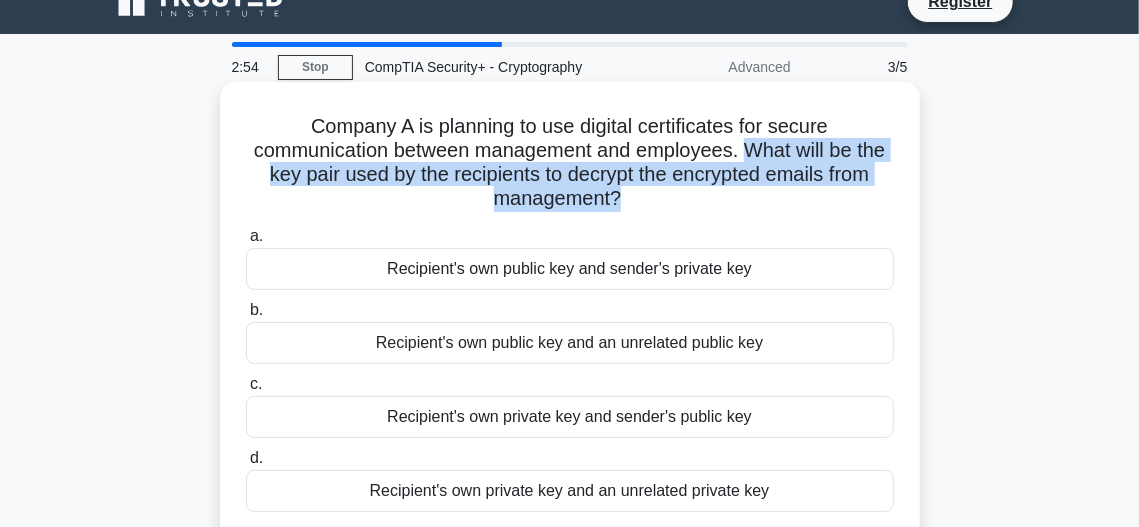 click on "Company A is planning to use digital certificates for secure communication between management and employees. What will be the key pair used by the recipients to decrypt the encrypted emails from management?
.spinner_0XTQ{transform-origin:center;animation:spinner_y6GP .75s linear infinite}@keyframes spinner_y6GP{100%{transform:rotate(360deg)}}" at bounding box center [570, 163] 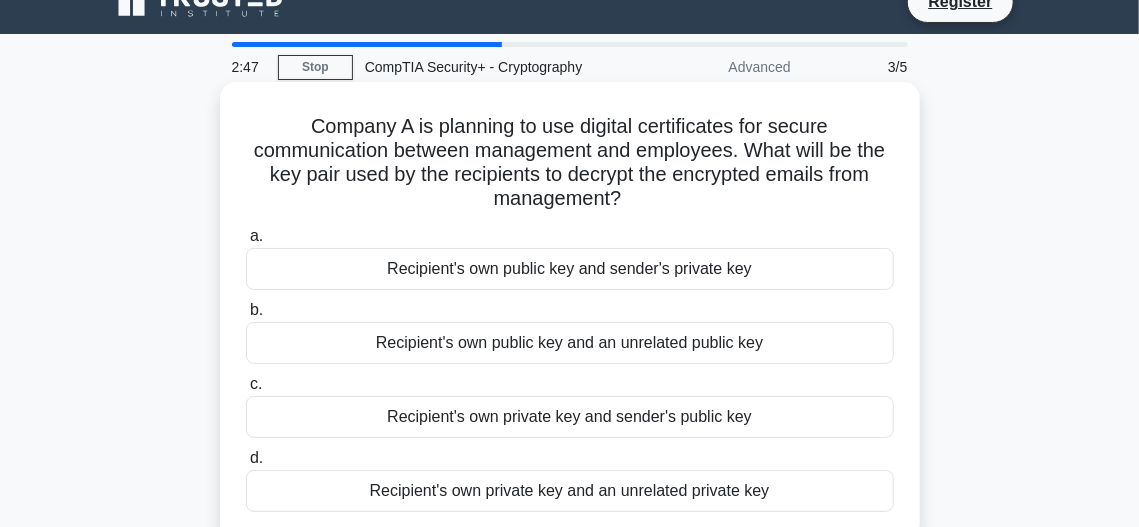 click on "Company A is planning to use digital certificates for secure communication between management and employees. What will be the key pair used by the recipients to decrypt the encrypted emails from management?
.spinner_0XTQ{transform-origin:center;animation:spinner_y6GP .75s linear infinite}@keyframes spinner_y6GP{100%{transform:rotate(360deg)}}" at bounding box center [570, 163] 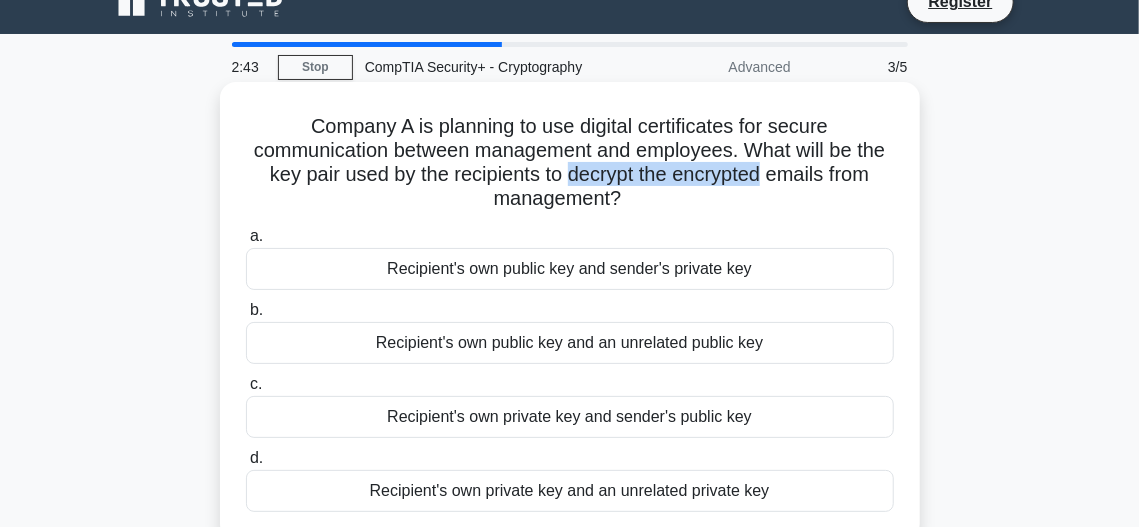 drag, startPoint x: 612, startPoint y: 182, endPoint x: 753, endPoint y: 179, distance: 141.0319 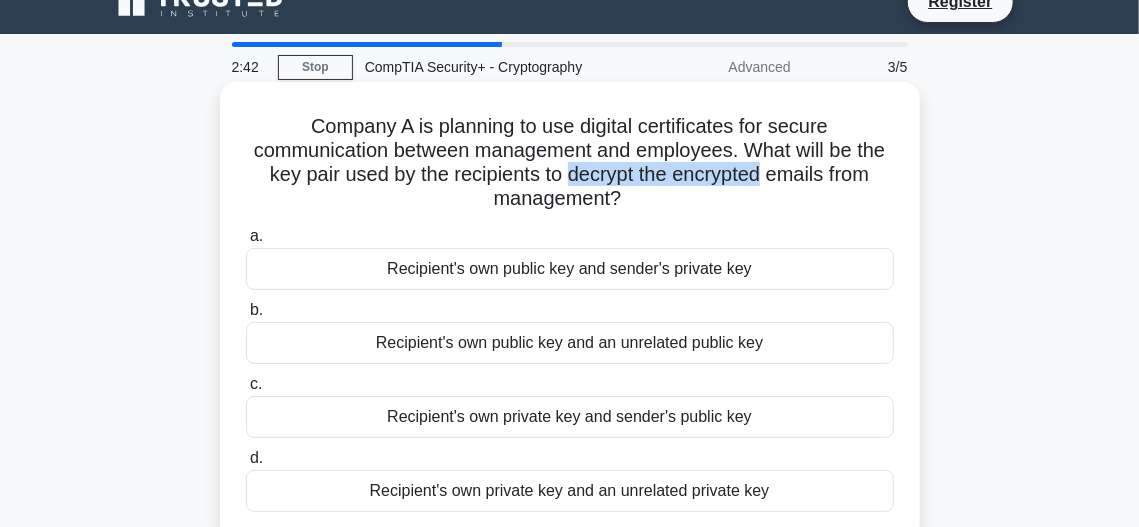 click on "Company A is planning to use digital certificates for secure communication between management and employees. What will be the key pair used by the recipients to decrypt the encrypted emails from management?
.spinner_0XTQ{transform-origin:center;animation:spinner_y6GP .75s linear infinite}@keyframes spinner_y6GP{100%{transform:rotate(360deg)}}" at bounding box center (570, 163) 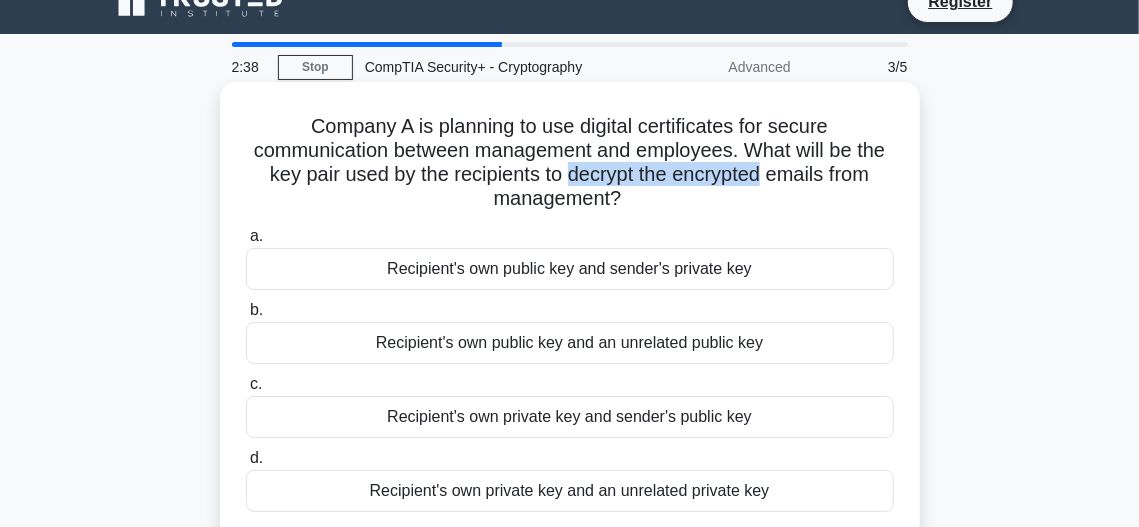 drag, startPoint x: 753, startPoint y: 179, endPoint x: 591, endPoint y: 175, distance: 162.04938 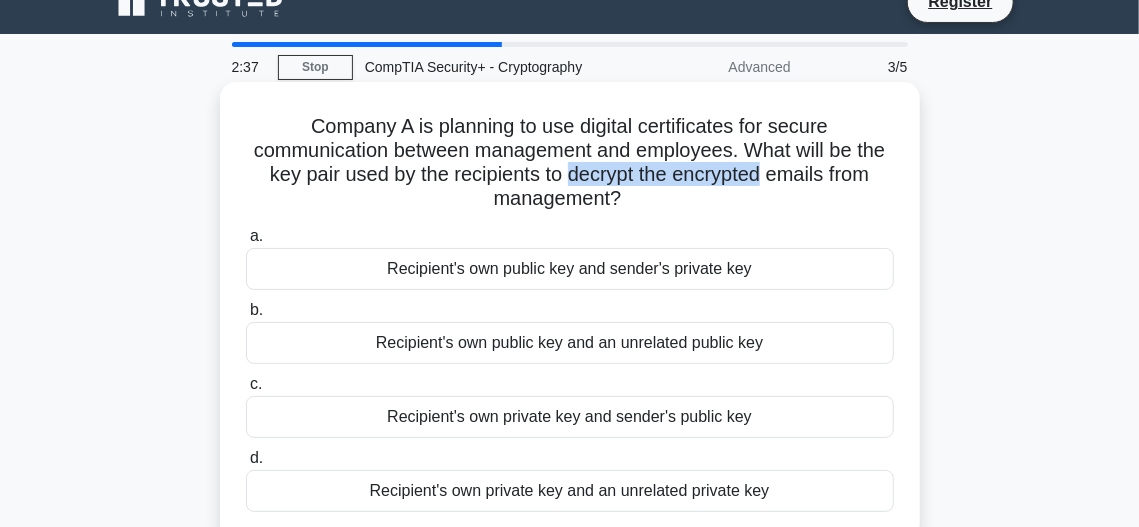 click on "Company A is planning to use digital certificates for secure communication between management and employees. What will be the key pair used by the recipients to decrypt the encrypted emails from management?
.spinner_0XTQ{transform-origin:center;animation:spinner_y6GP .75s linear infinite}@keyframes spinner_y6GP{100%{transform:rotate(360deg)}}" at bounding box center [570, 163] 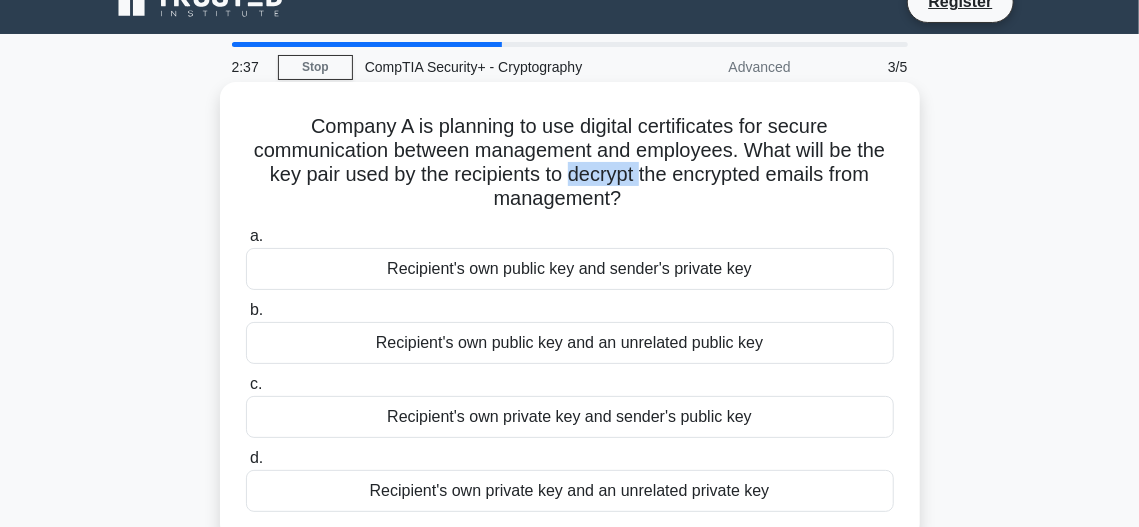 click on "Company A is planning to use digital certificates for secure communication between management and employees. What will be the key pair used by the recipients to decrypt the encrypted emails from management?
.spinner_0XTQ{transform-origin:center;animation:spinner_y6GP .75s linear infinite}@keyframes spinner_y6GP{100%{transform:rotate(360deg)}}" at bounding box center [570, 163] 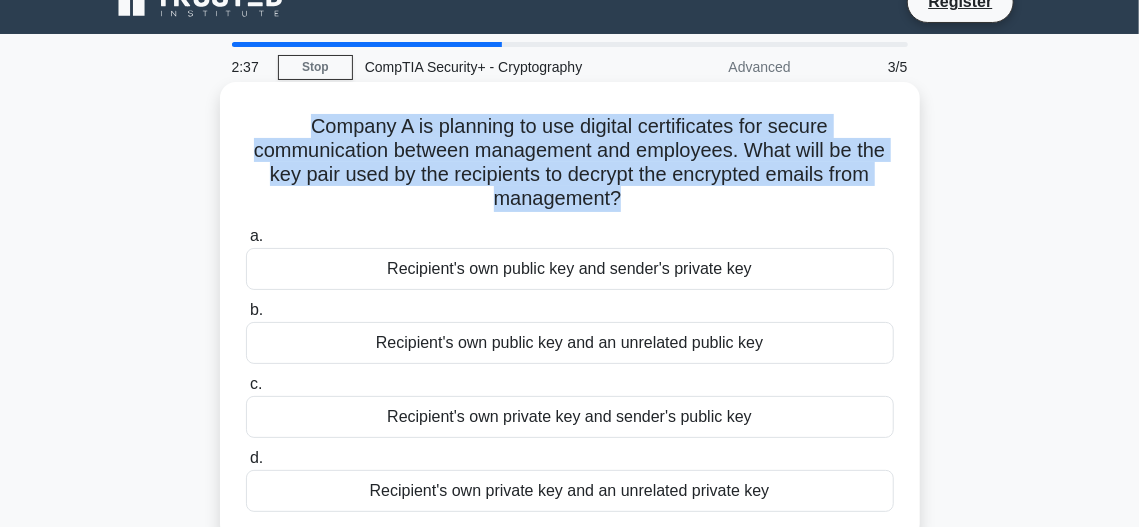 click on "Company A is planning to use digital certificates for secure communication between management and employees. What will be the key pair used by the recipients to decrypt the encrypted emails from management?
.spinner_0XTQ{transform-origin:center;animation:spinner_y6GP .75s linear infinite}@keyframes spinner_y6GP{100%{transform:rotate(360deg)}}" at bounding box center (570, 163) 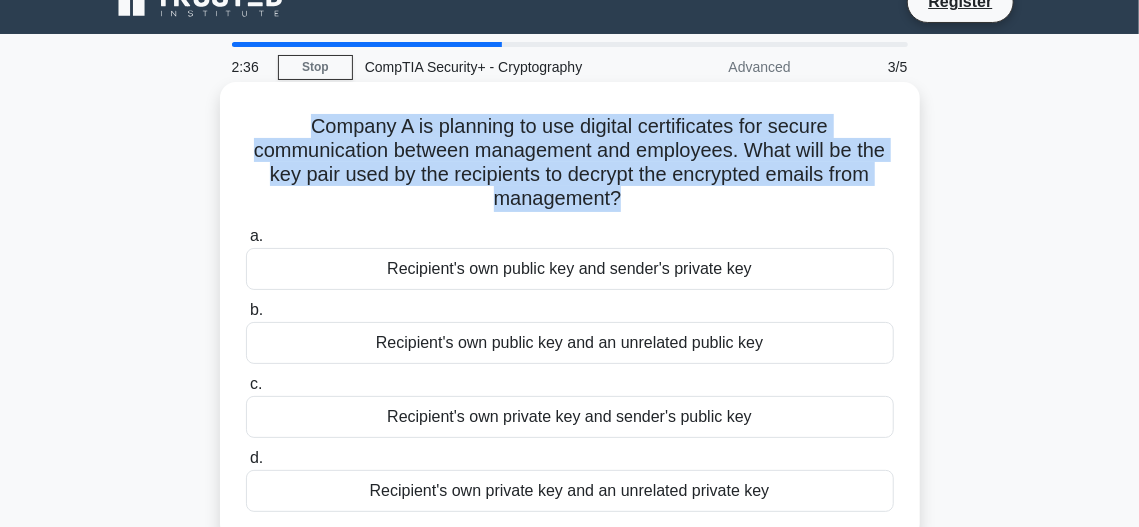 click on "Company A is planning to use digital certificates for secure communication between management and employees. What will be the key pair used by the recipients to decrypt the encrypted emails from management?
.spinner_0XTQ{transform-origin:center;animation:spinner_y6GP .75s linear infinite}@keyframes spinner_y6GP{100%{transform:rotate(360deg)}}" at bounding box center [570, 163] 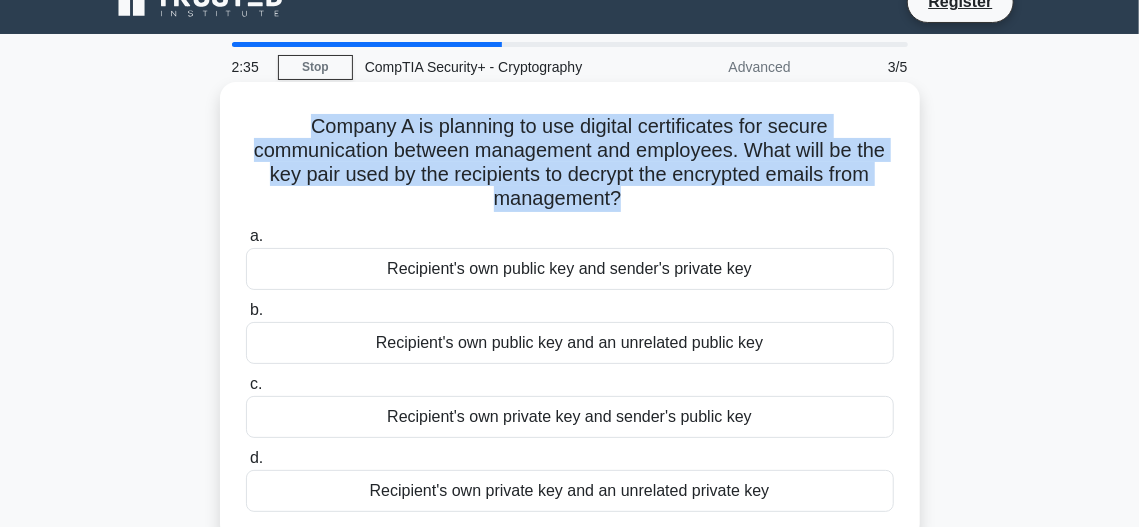 click on "Company A is planning to use digital certificates for secure communication between management and employees. What will be the key pair used by the recipients to decrypt the encrypted emails from management?
.spinner_0XTQ{transform-origin:center;animation:spinner_y6GP .75s linear infinite}@keyframes spinner_y6GP{100%{transform:rotate(360deg)}}" at bounding box center (570, 163) 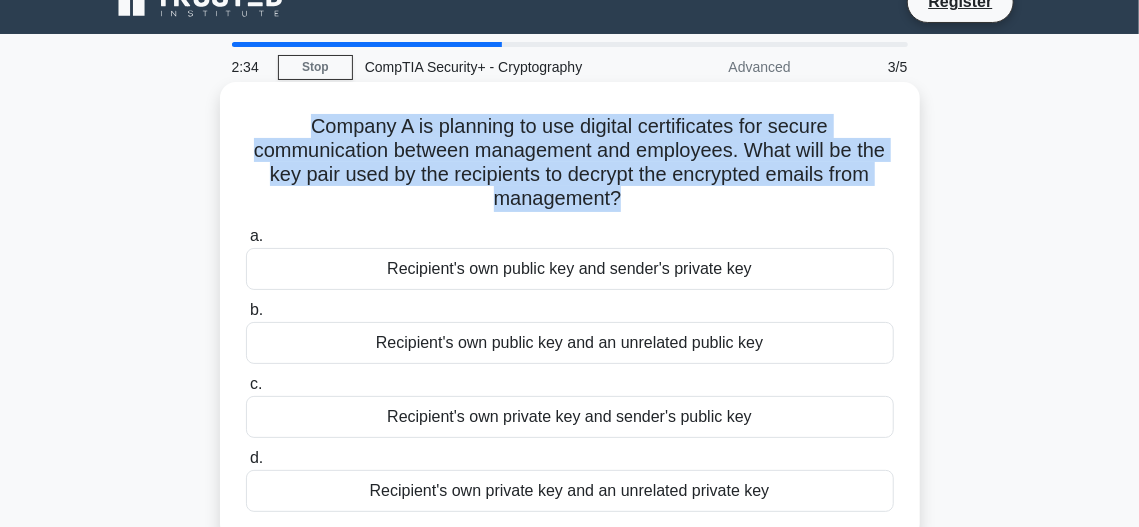 click on "Company A is planning to use digital certificates for secure communication between management and employees. What will be the key pair used by the recipients to decrypt the encrypted emails from management?
.spinner_0XTQ{transform-origin:center;animation:spinner_y6GP .75s linear infinite}@keyframes spinner_y6GP{100%{transform:rotate(360deg)}}" at bounding box center [570, 163] 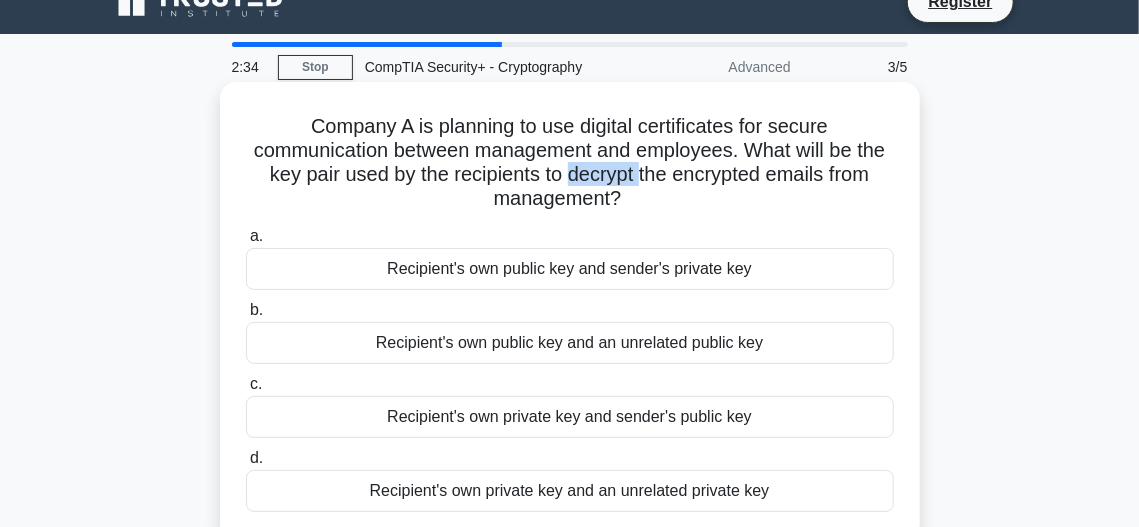 click on "Company A is planning to use digital certificates for secure communication between management and employees. What will be the key pair used by the recipients to decrypt the encrypted emails from management?
.spinner_0XTQ{transform-origin:center;animation:spinner_y6GP .75s linear infinite}@keyframes spinner_y6GP{100%{transform:rotate(360deg)}}" at bounding box center (570, 163) 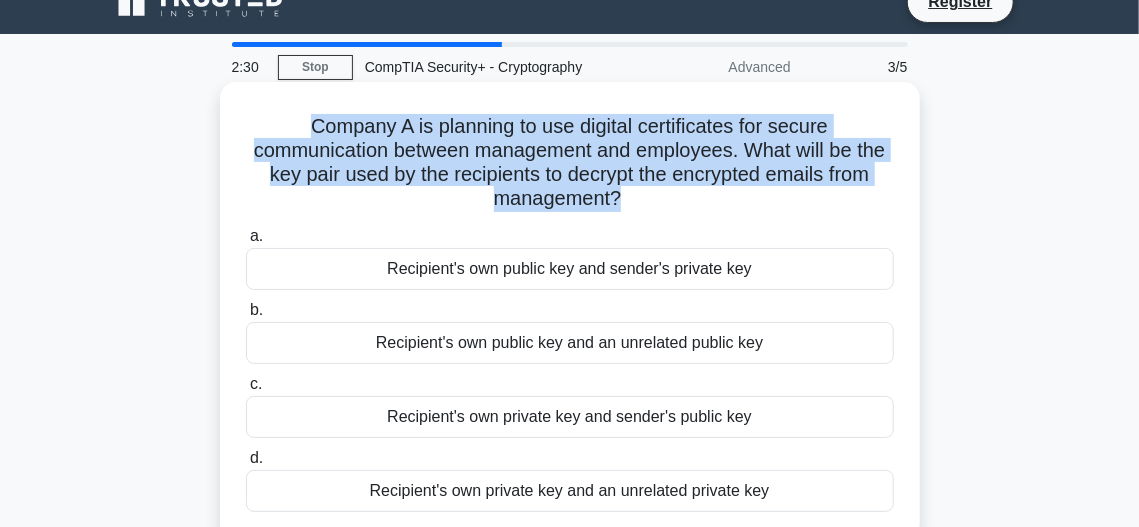 click on "Company A is planning to use digital certificates for secure communication between management and employees. What will be the key pair used by the recipients to decrypt the encrypted emails from management?
.spinner_0XTQ{transform-origin:center;animation:spinner_y6GP .75s linear infinite}@keyframes spinner_y6GP{100%{transform:rotate(360deg)}}" at bounding box center (570, 163) 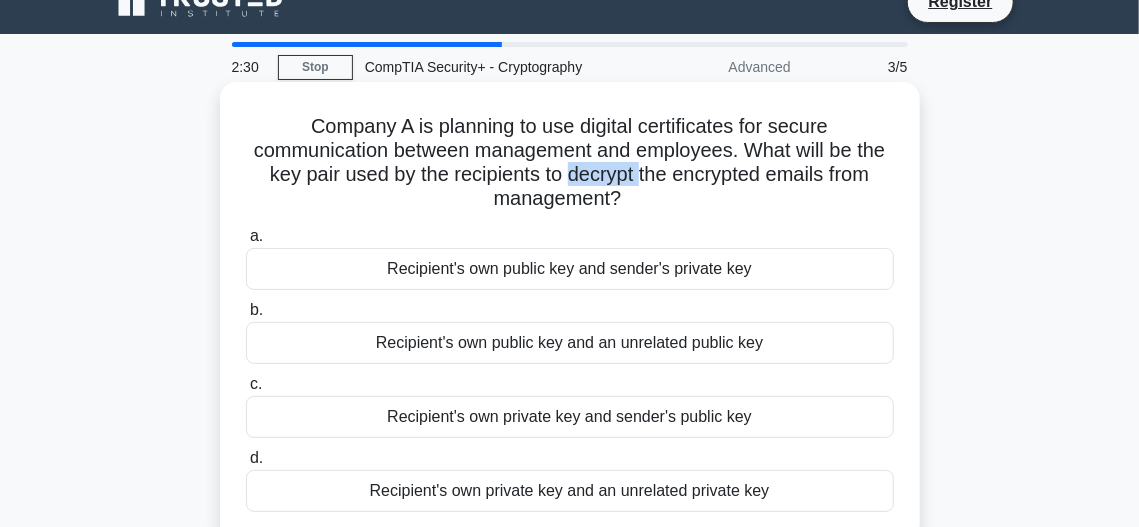 click on "Company A is planning to use digital certificates for secure communication between management and employees. What will be the key pair used by the recipients to decrypt the encrypted emails from management?
.spinner_0XTQ{transform-origin:center;animation:spinner_y6GP .75s linear infinite}@keyframes spinner_y6GP{100%{transform:rotate(360deg)}}" at bounding box center (570, 163) 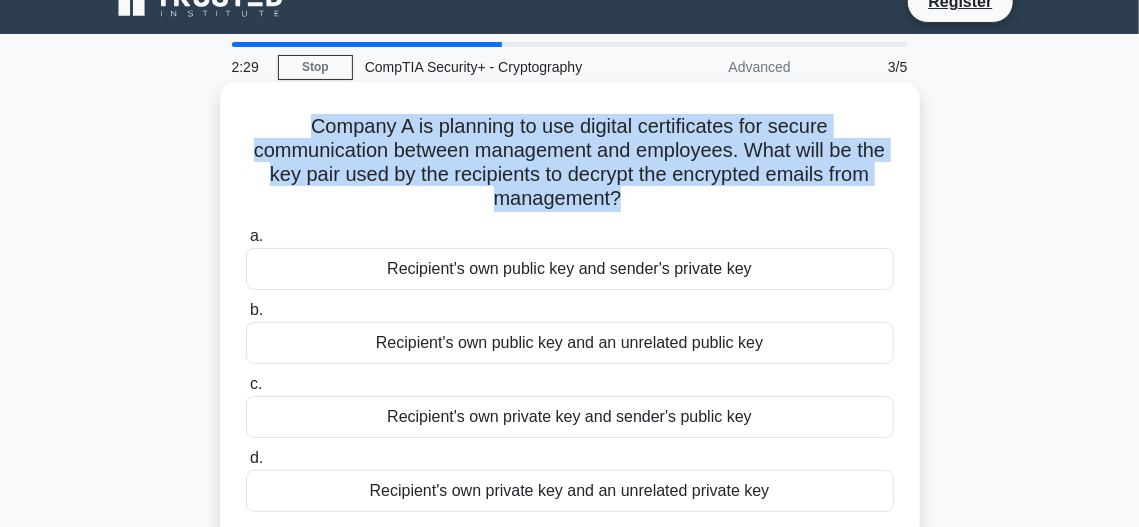 click on "Company A is planning to use digital certificates for secure communication between management and employees. What will be the key pair used by the recipients to decrypt the encrypted emails from management?
.spinner_0XTQ{transform-origin:center;animation:spinner_y6GP .75s linear infinite}@keyframes spinner_y6GP{100%{transform:rotate(360deg)}}" at bounding box center (570, 163) 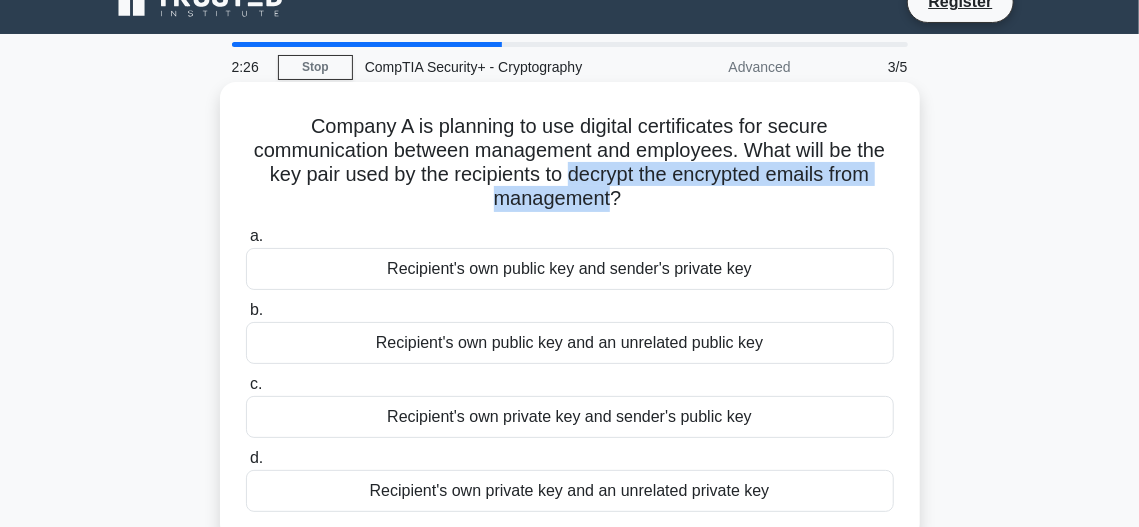 drag, startPoint x: 591, startPoint y: 175, endPoint x: 587, endPoint y: 201, distance: 26.305893 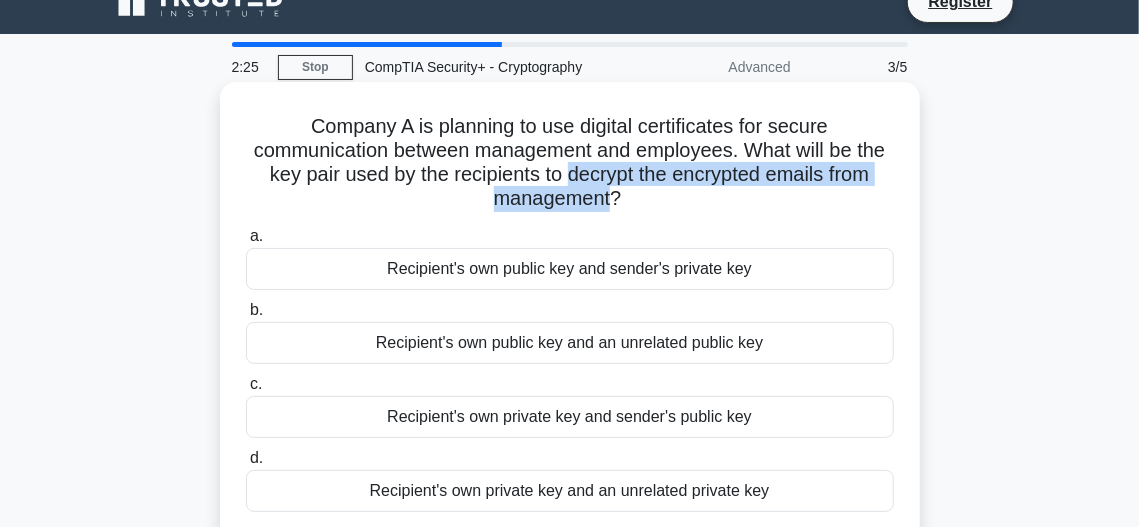 click on "Company A is planning to use digital certificates for secure communication between management and employees. What will be the key pair used by the recipients to decrypt the encrypted emails from management?
.spinner_0XTQ{transform-origin:center;animation:spinner_y6GP .75s linear infinite}@keyframes spinner_y6GP{100%{transform:rotate(360deg)}}" at bounding box center [570, 163] 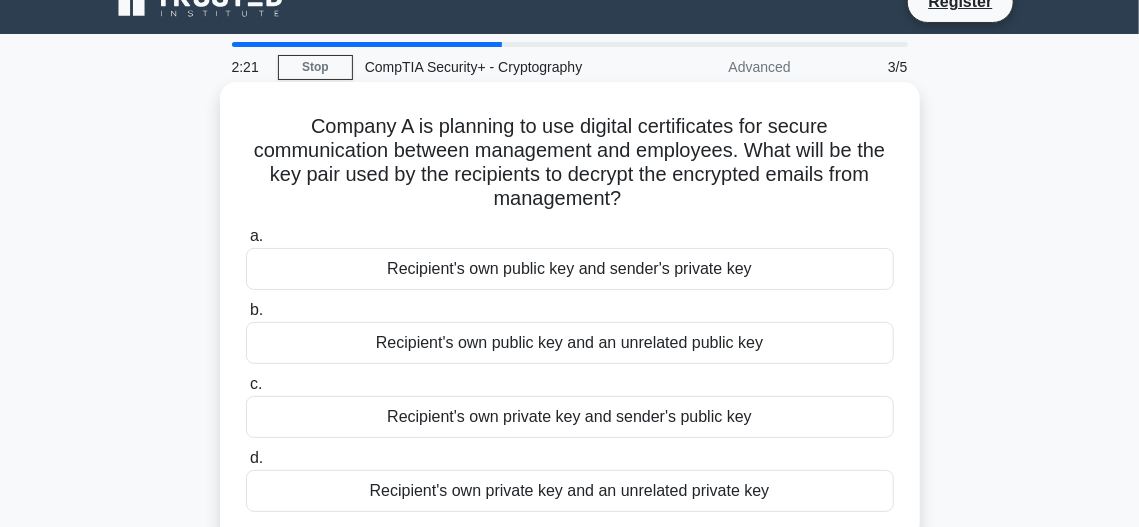 click on "Recipient's own public key and sender's private key" at bounding box center (570, 269) 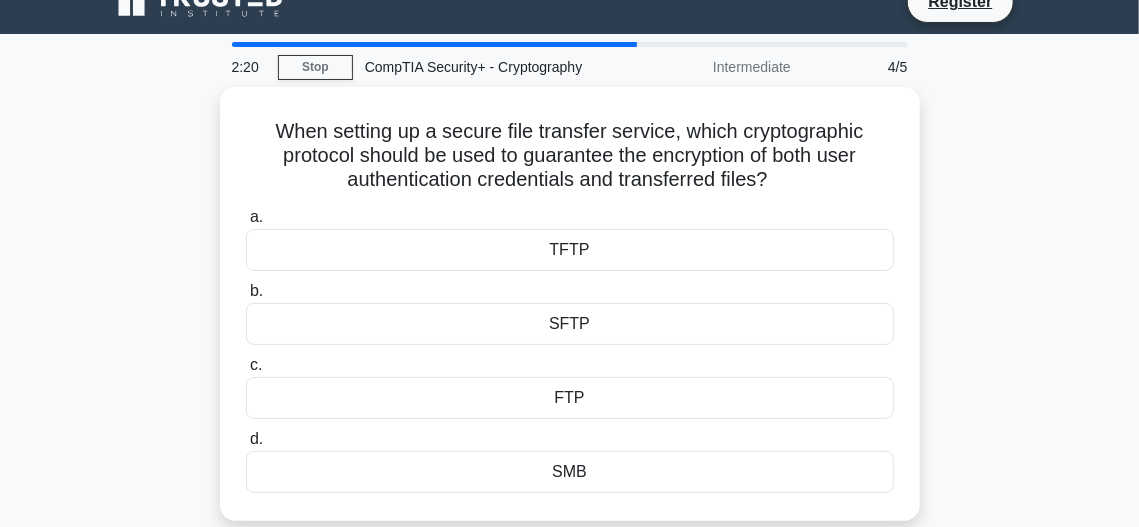 scroll, scrollTop: 0, scrollLeft: 0, axis: both 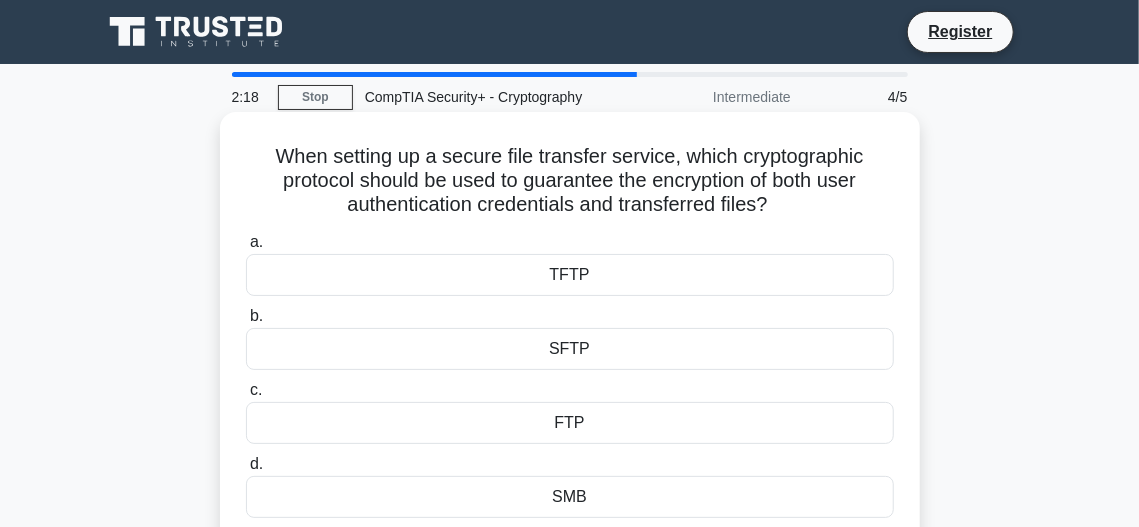 click on "When setting up a secure file transfer service, which cryptographic protocol should be used to guarantee the encryption of both user authentication credentials and transferred files?
.spinner_0XTQ{transform-origin:center;animation:spinner_y6GP .75s linear infinite}@keyframes spinner_y6GP{100%{transform:rotate(360deg)}}" at bounding box center [570, 181] 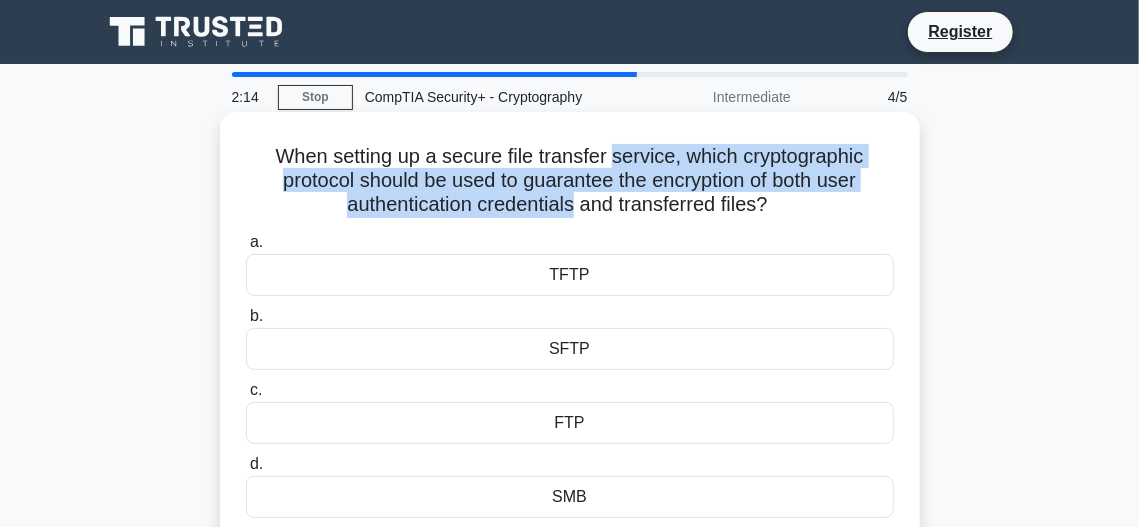 drag, startPoint x: 657, startPoint y: 143, endPoint x: 507, endPoint y: 200, distance: 160.46495 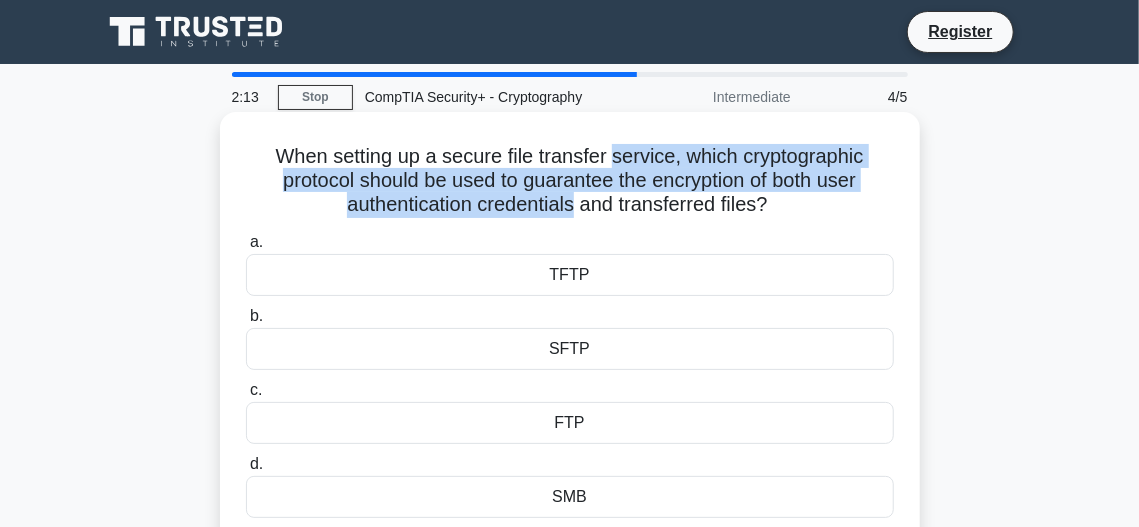click on "When setting up a secure file transfer service, which cryptographic protocol should be used to guarantee the encryption of both user authentication credentials and transferred files?
.spinner_0XTQ{transform-origin:center;animation:spinner_y6GP .75s linear infinite}@keyframes spinner_y6GP{100%{transform:rotate(360deg)}}" at bounding box center (570, 181) 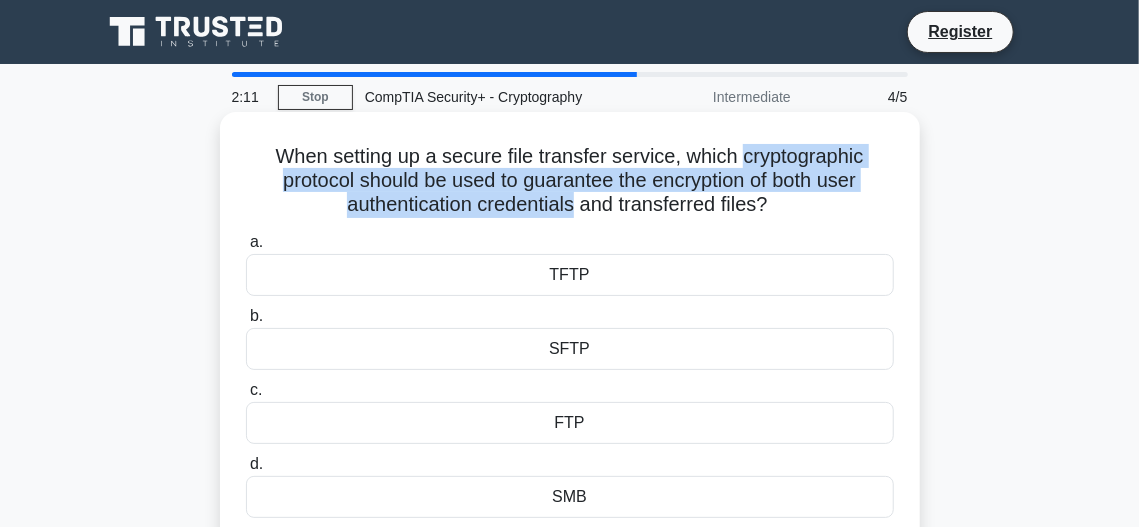 drag, startPoint x: 507, startPoint y: 200, endPoint x: 757, endPoint y: 170, distance: 251.79356 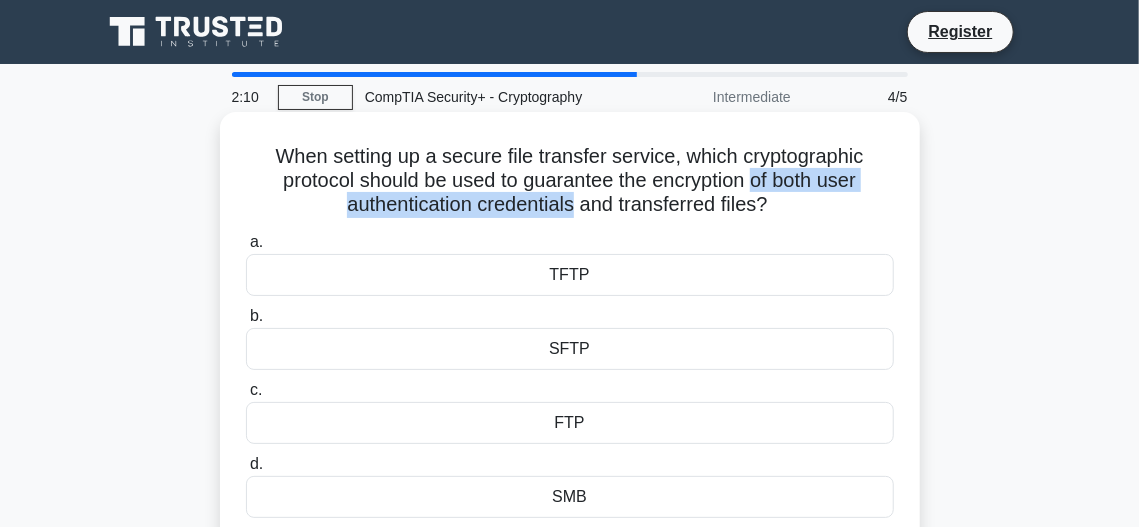 click on "When setting up a secure file transfer service, which cryptographic protocol should be used to guarantee the encryption of both user authentication credentials and transferred files?
.spinner_0XTQ{transform-origin:center;animation:spinner_y6GP .75s linear infinite}@keyframes spinner_y6GP{100%{transform:rotate(360deg)}}" at bounding box center (570, 181) 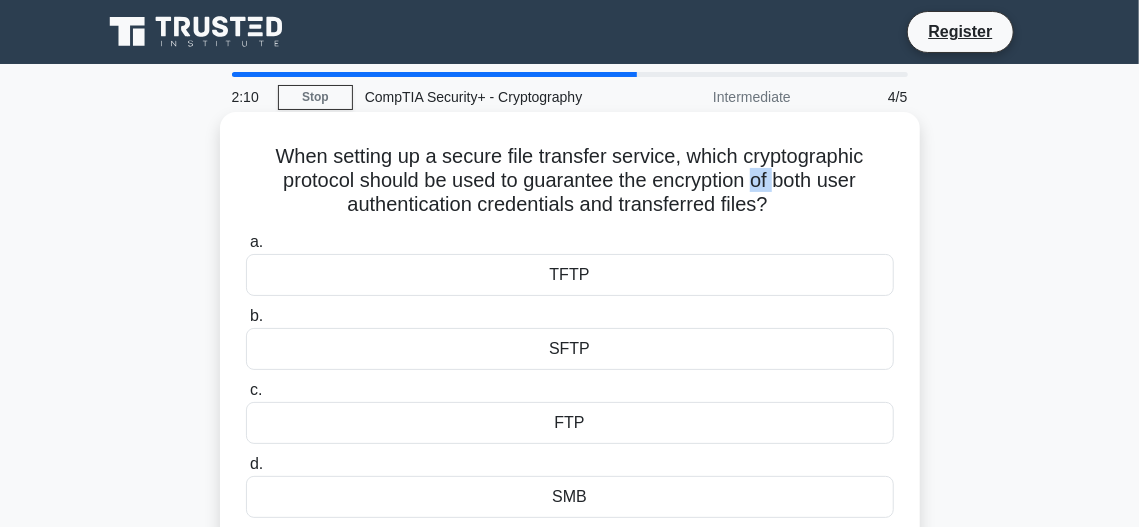 click on "When setting up a secure file transfer service, which cryptographic protocol should be used to guarantee the encryption of both user authentication credentials and transferred files?
.spinner_0XTQ{transform-origin:center;animation:spinner_y6GP .75s linear infinite}@keyframes spinner_y6GP{100%{transform:rotate(360deg)}}" at bounding box center (570, 181) 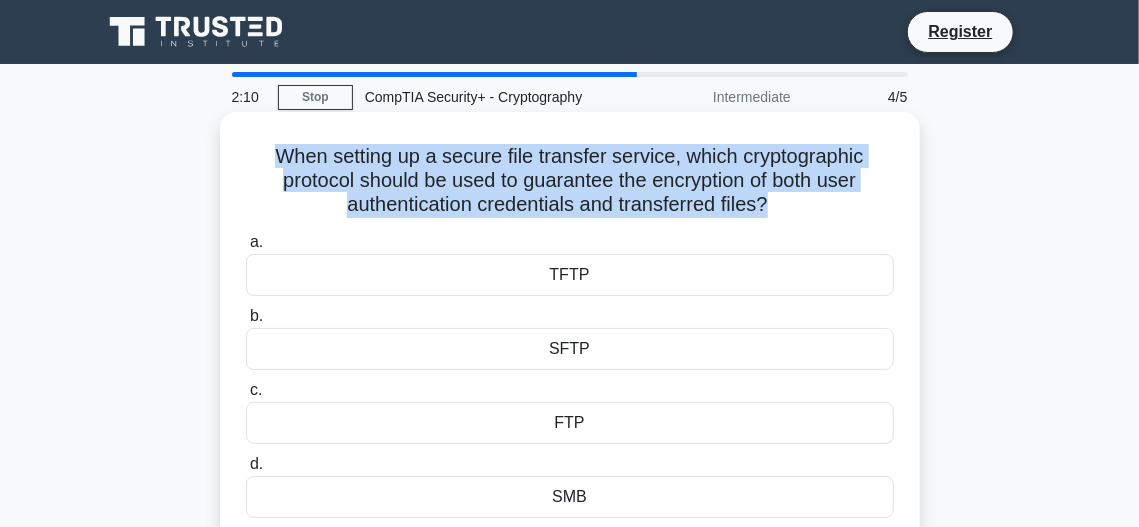 click on "When setting up a secure file transfer service, which cryptographic protocol should be used to guarantee the encryption of both user authentication credentials and transferred files?
.spinner_0XTQ{transform-origin:center;animation:spinner_y6GP .75s linear infinite}@keyframes spinner_y6GP{100%{transform:rotate(360deg)}}" at bounding box center (570, 181) 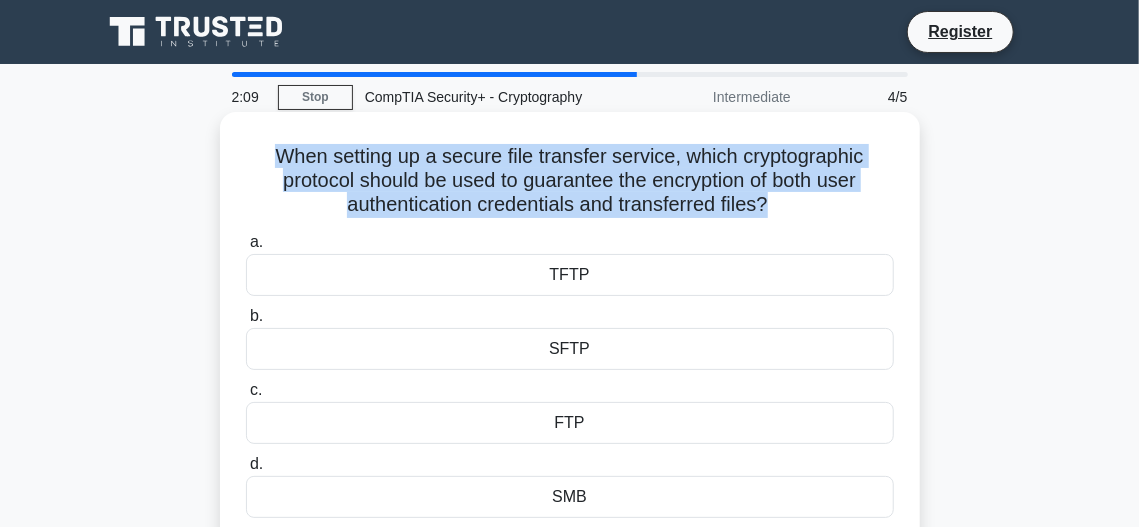 drag, startPoint x: 757, startPoint y: 170, endPoint x: 523, endPoint y: 185, distance: 234.48027 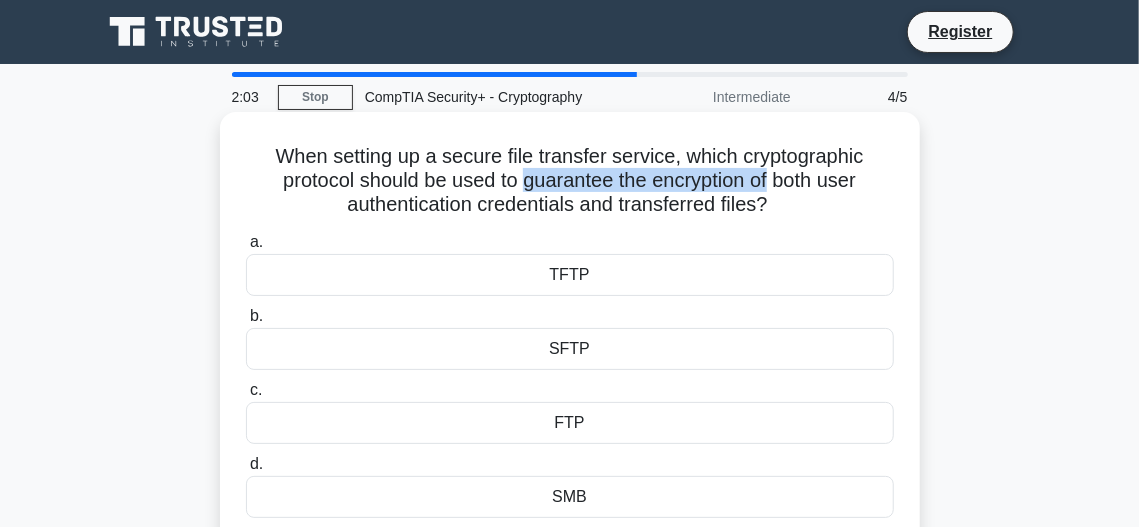 drag, startPoint x: 523, startPoint y: 185, endPoint x: 768, endPoint y: 193, distance: 245.13058 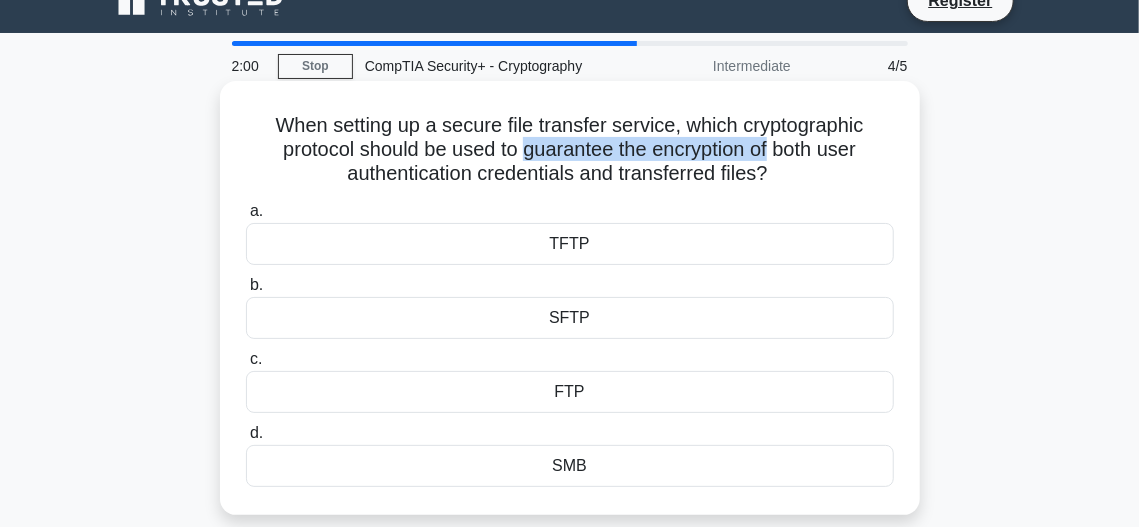 scroll, scrollTop: 45, scrollLeft: 0, axis: vertical 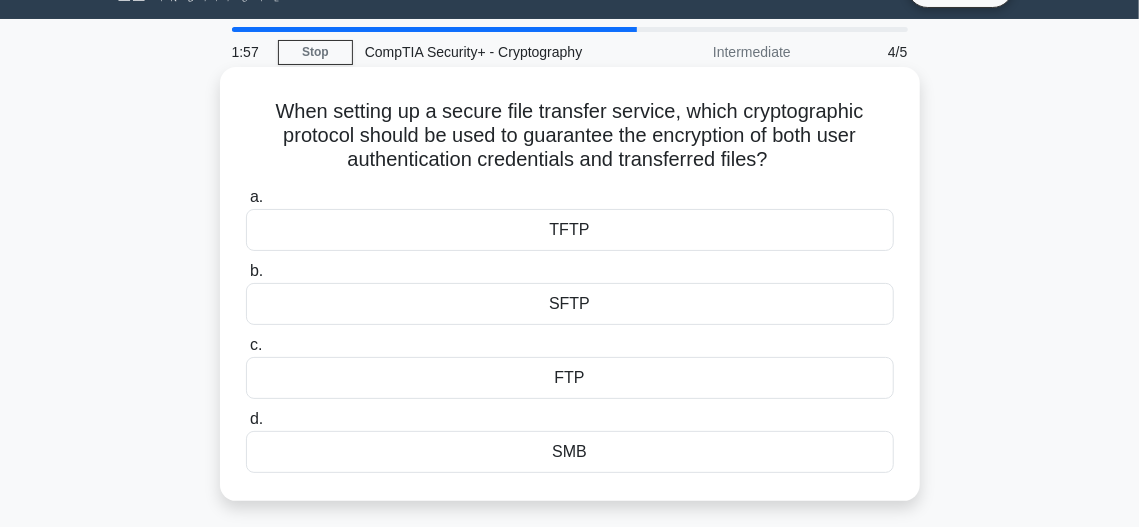 click on "SFTP" at bounding box center [570, 304] 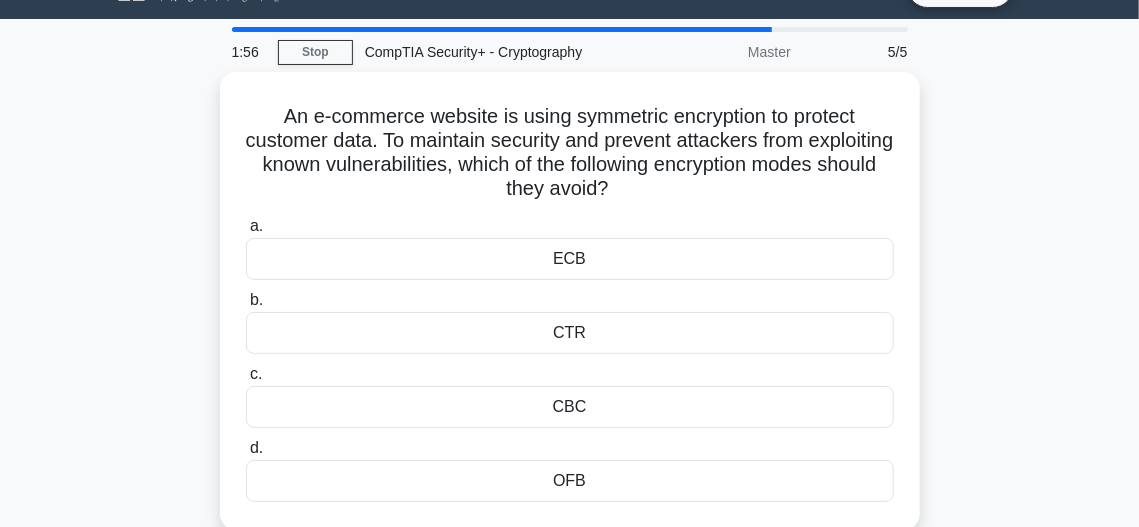 scroll, scrollTop: 0, scrollLeft: 0, axis: both 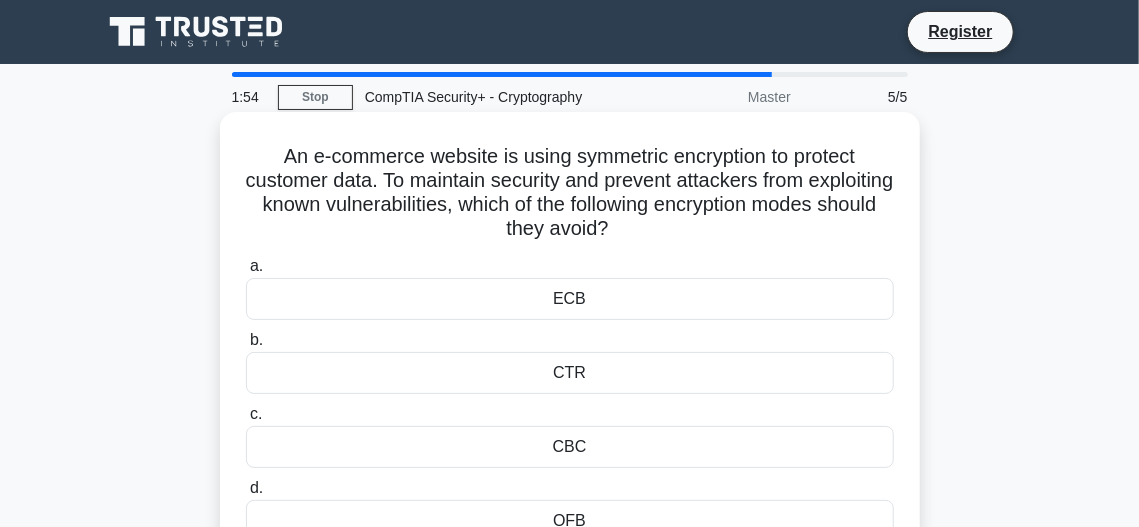 click on "An e-commerce website is using symmetric encryption to protect customer data. To maintain security and prevent attackers from exploiting known vulnerabilities, which of the following encryption modes should they avoid?
.spinner_0XTQ{transform-origin:center;animation:spinner_y6GP .75s linear infinite}@keyframes spinner_y6GP{100%{transform:rotate(360deg)}}" at bounding box center (570, 193) 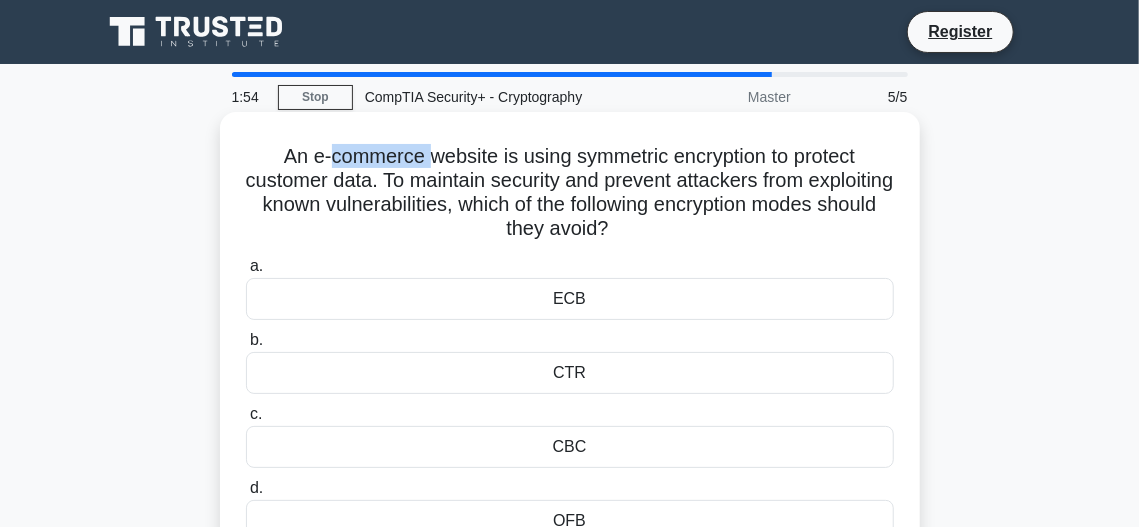 click on "An e-commerce website is using symmetric encryption to protect customer data. To maintain security and prevent attackers from exploiting known vulnerabilities, which of the following encryption modes should they avoid?
.spinner_0XTQ{transform-origin:center;animation:spinner_y6GP .75s linear infinite}@keyframes spinner_y6GP{100%{transform:rotate(360deg)}}" at bounding box center [570, 193] 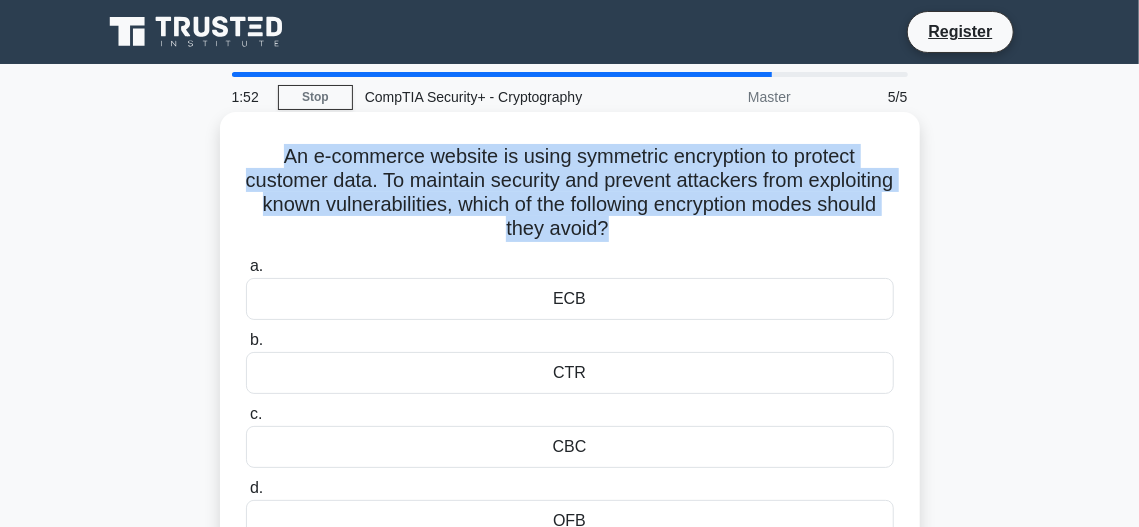 drag, startPoint x: 376, startPoint y: 164, endPoint x: 431, endPoint y: 191, distance: 61.269894 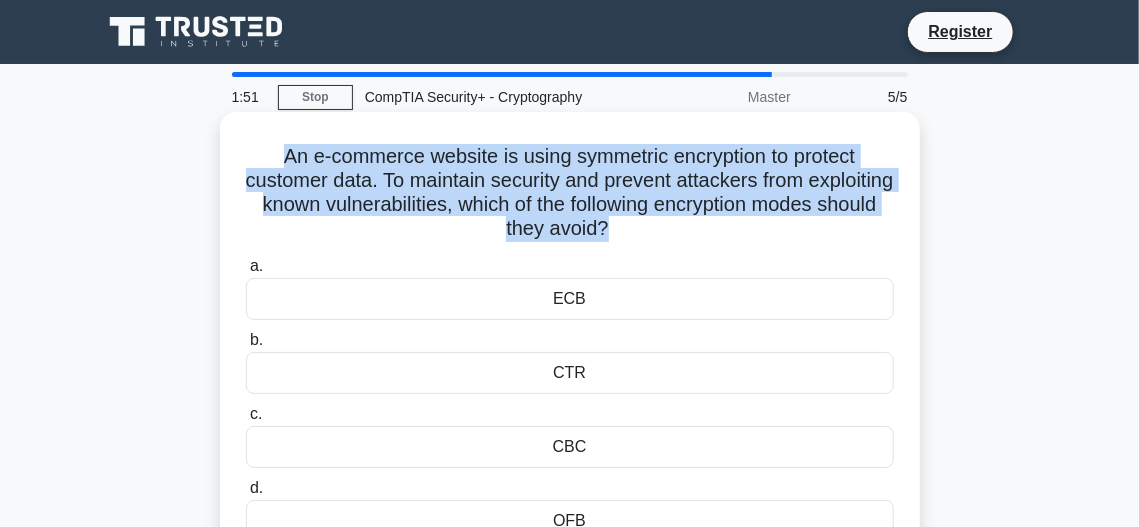 click on "An e-commerce website is using symmetric encryption to protect customer data. To maintain security and prevent attackers from exploiting known vulnerabilities, which of the following encryption modes should they avoid?
.spinner_0XTQ{transform-origin:center;animation:spinner_y6GP .75s linear infinite}@keyframes spinner_y6GP{100%{transform:rotate(360deg)}}" at bounding box center [570, 193] 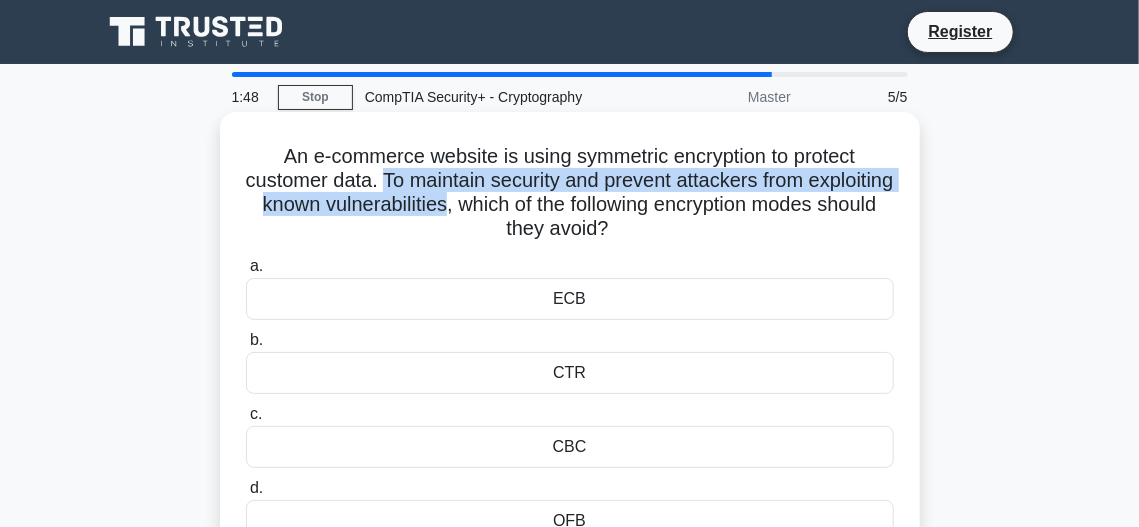 drag, startPoint x: 431, startPoint y: 191, endPoint x: 532, endPoint y: 215, distance: 103.81233 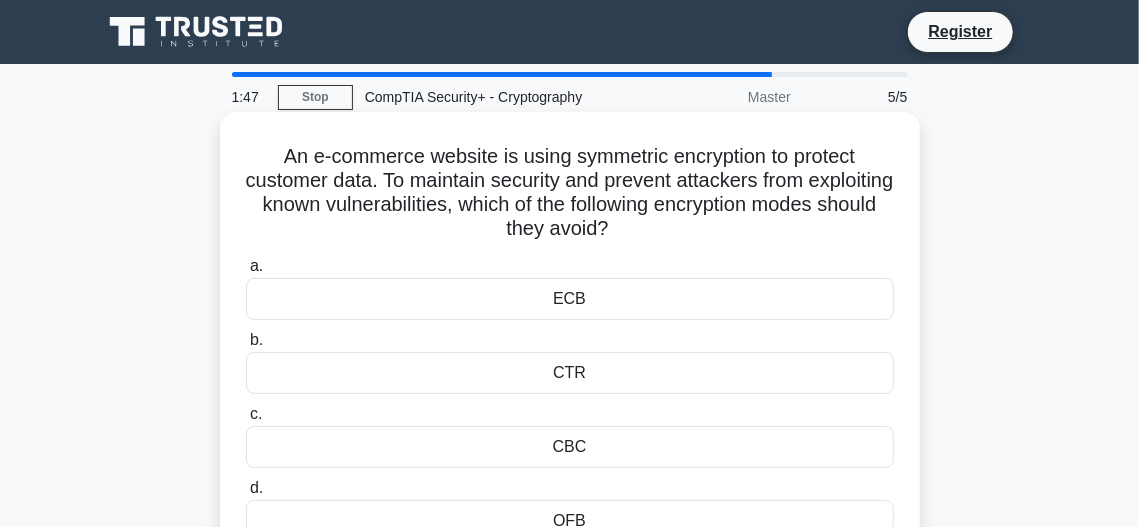 click on "An e-commerce website is using symmetric encryption to protect customer data. To maintain security and prevent attackers from exploiting known vulnerabilities, which of the following encryption modes should they avoid?
.spinner_0XTQ{transform-origin:center;animation:spinner_y6GP .75s linear infinite}@keyframes spinner_y6GP{100%{transform:rotate(360deg)}}" at bounding box center (570, 193) 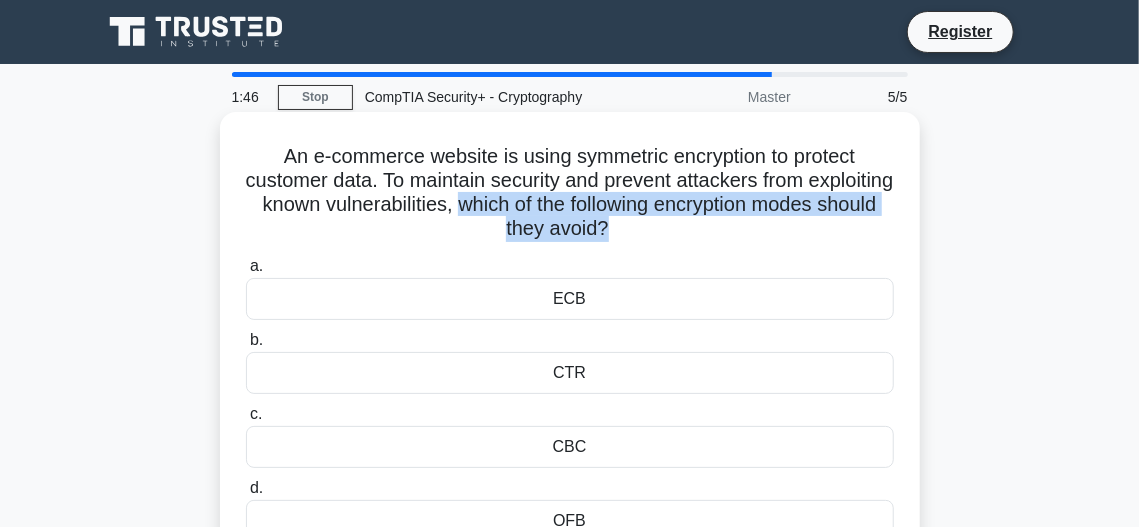 drag, startPoint x: 568, startPoint y: 213, endPoint x: 703, endPoint y: 227, distance: 135.72398 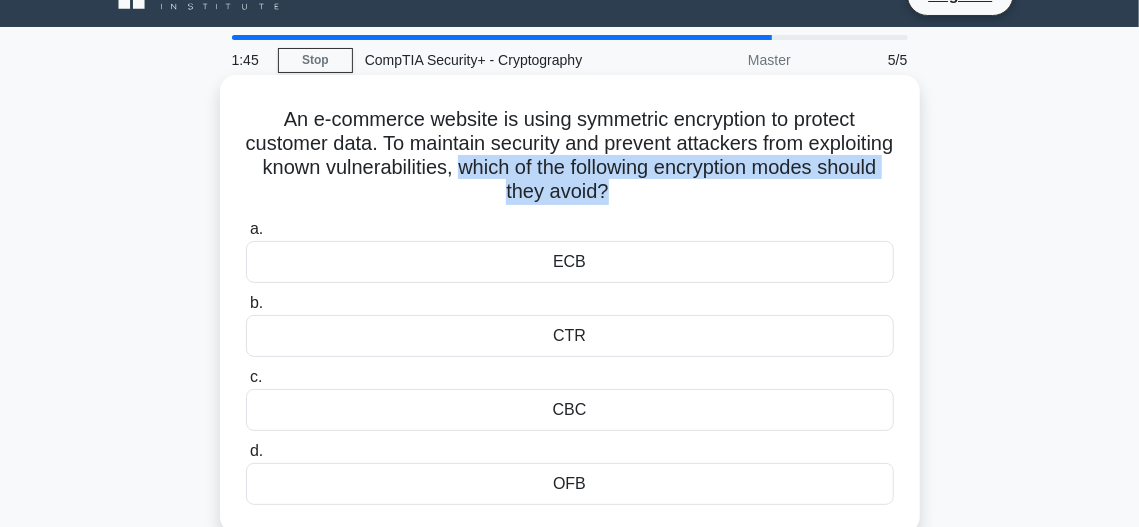 scroll, scrollTop: 43, scrollLeft: 0, axis: vertical 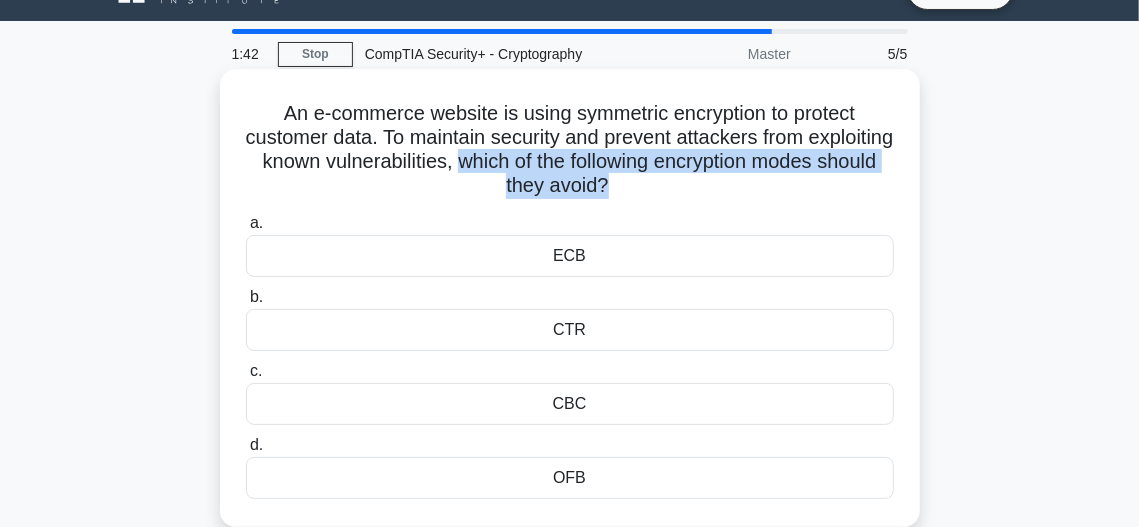 click on "An e-commerce website is using symmetric encryption to protect customer data. To maintain security and prevent attackers from exploiting known vulnerabilities, which of the following encryption modes should they avoid?
.spinner_0XTQ{transform-origin:center;animation:spinner_y6GP .75s linear infinite}@keyframes spinner_y6GP{100%{transform:rotate(360deg)}}" at bounding box center (570, 150) 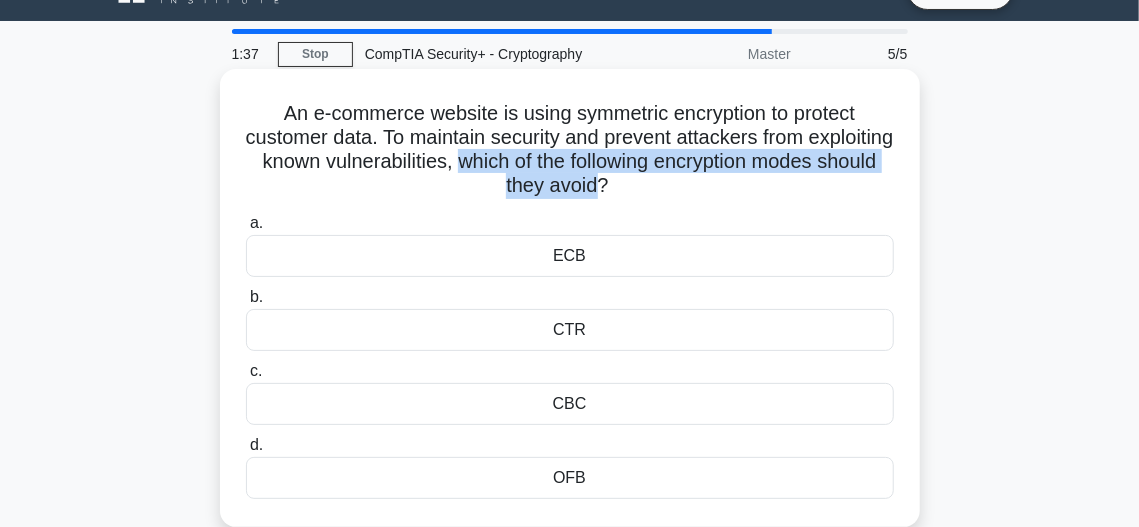 drag, startPoint x: 663, startPoint y: 199, endPoint x: 572, endPoint y: 167, distance: 96.462425 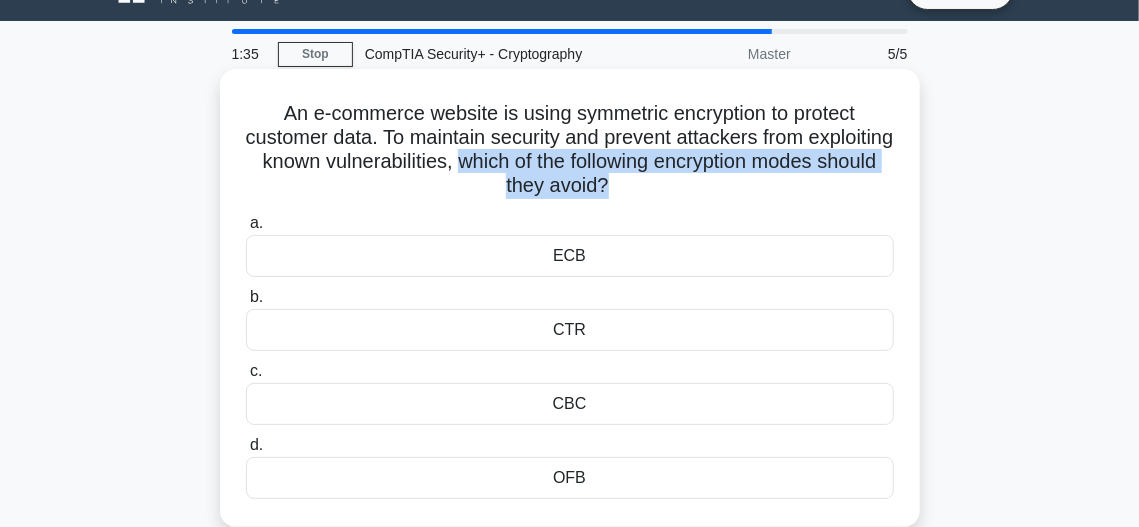 drag, startPoint x: 572, startPoint y: 167, endPoint x: 667, endPoint y: 178, distance: 95.63472 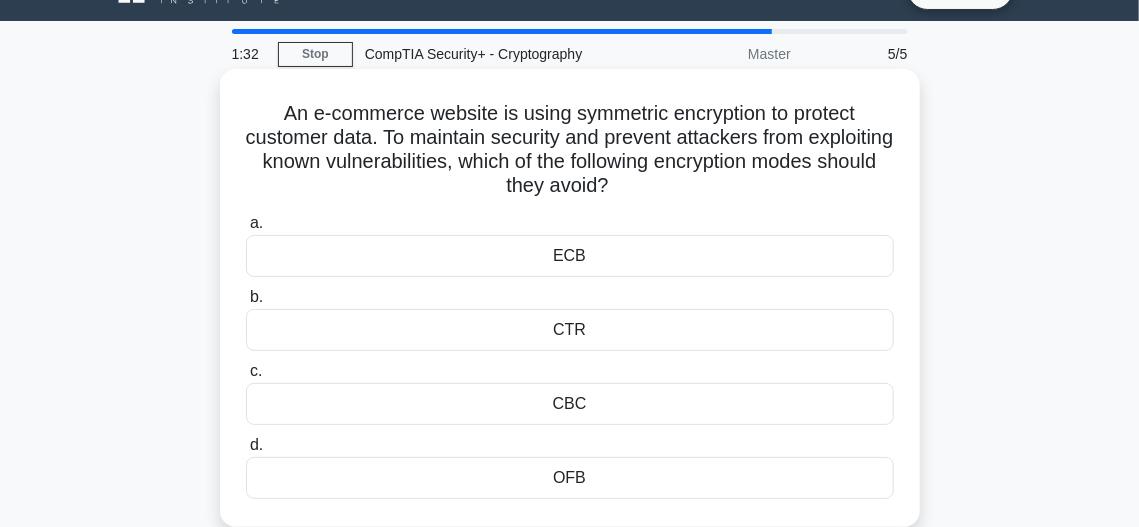 click on "ECB" at bounding box center (570, 256) 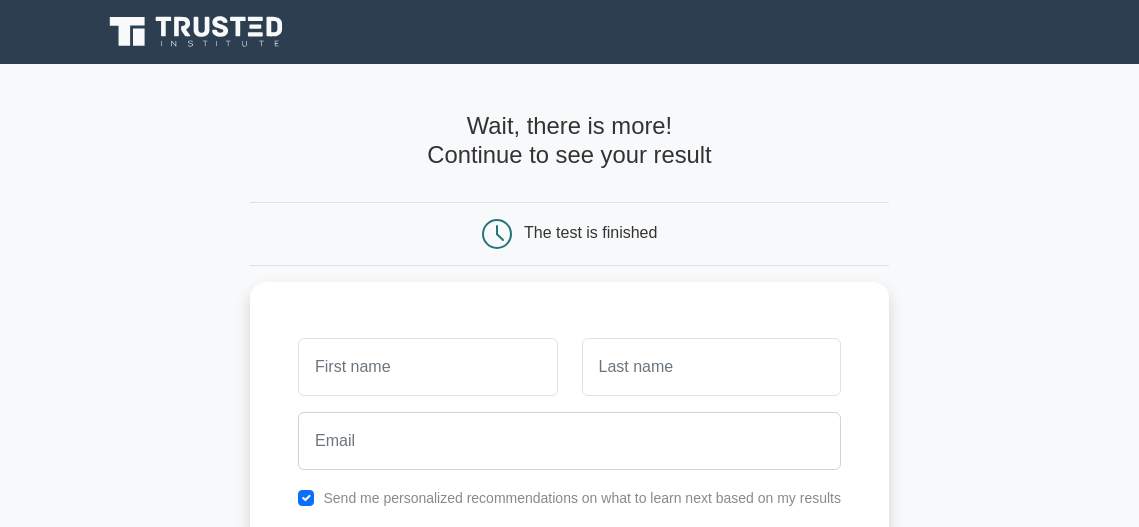 scroll, scrollTop: 0, scrollLeft: 0, axis: both 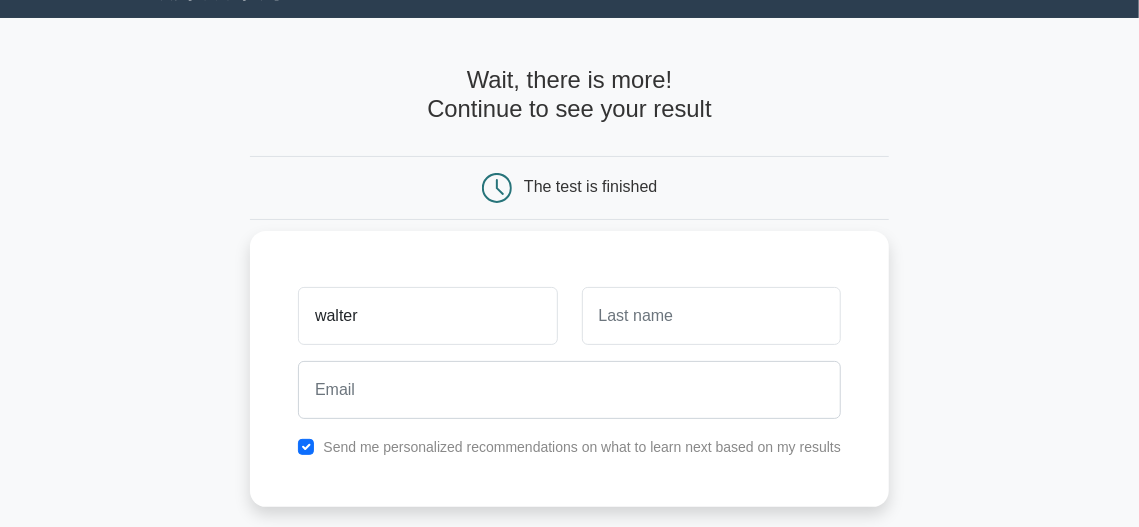 type on "walter" 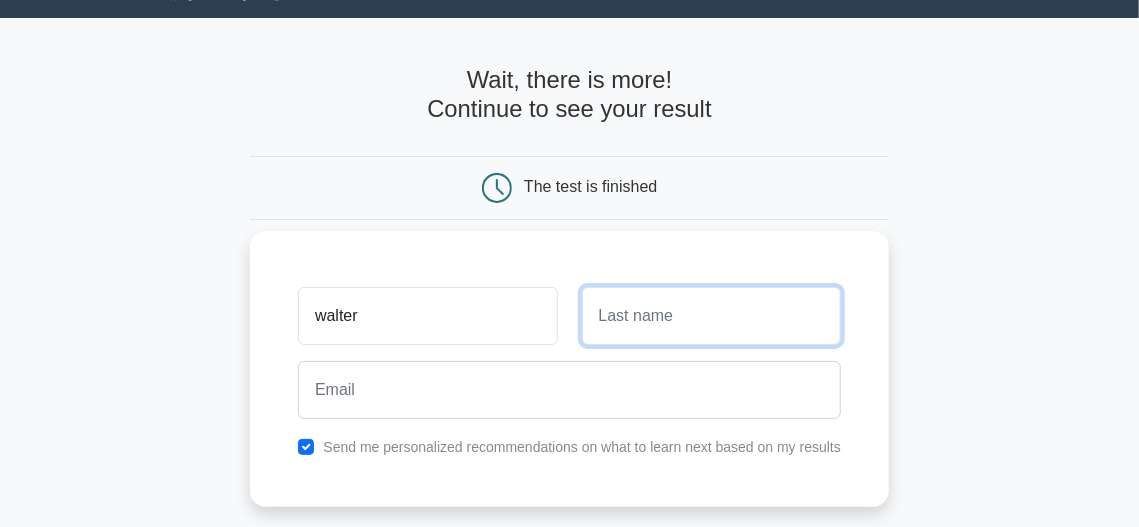 click at bounding box center (711, 316) 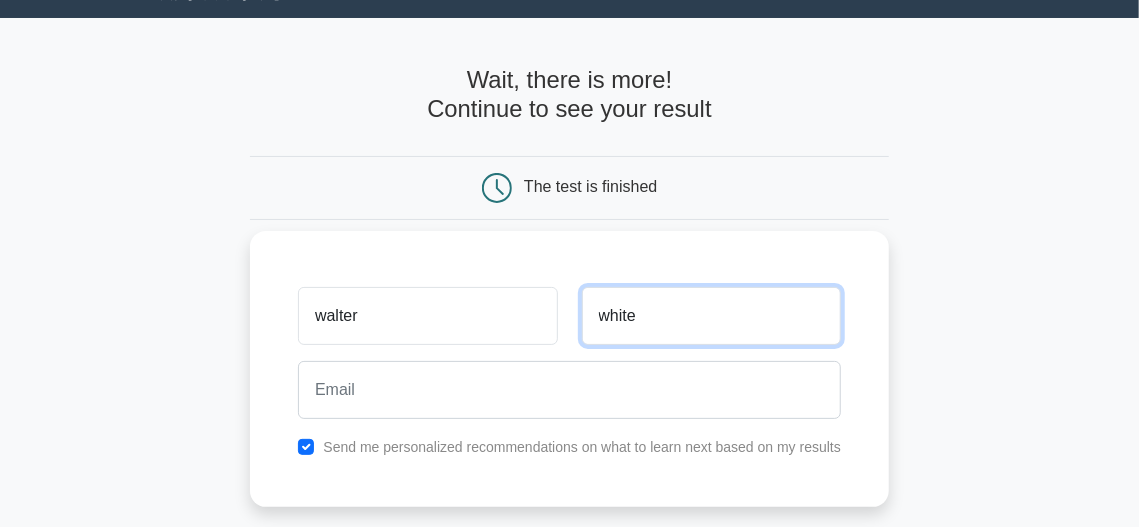 type on "white" 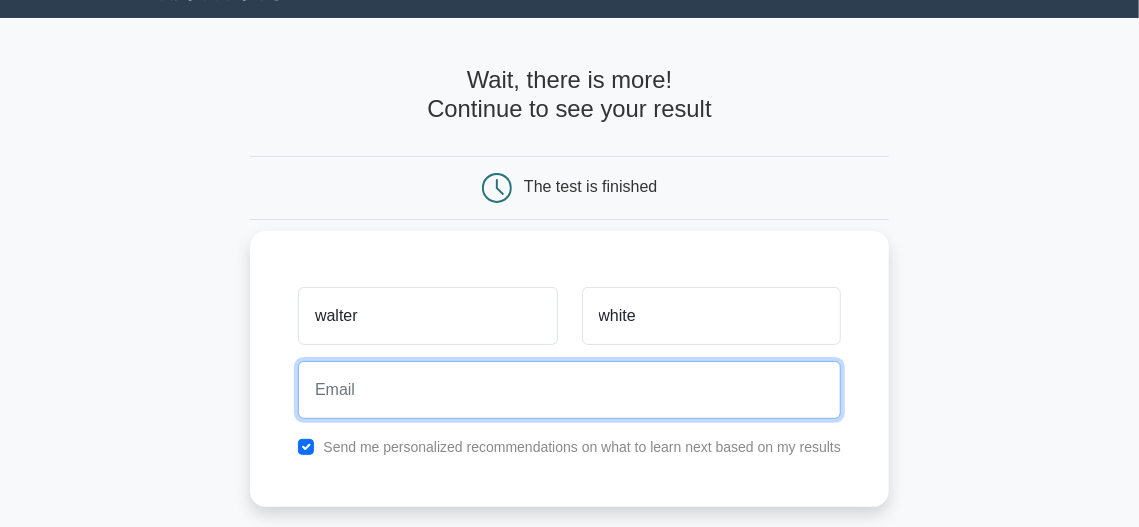 click at bounding box center [569, 390] 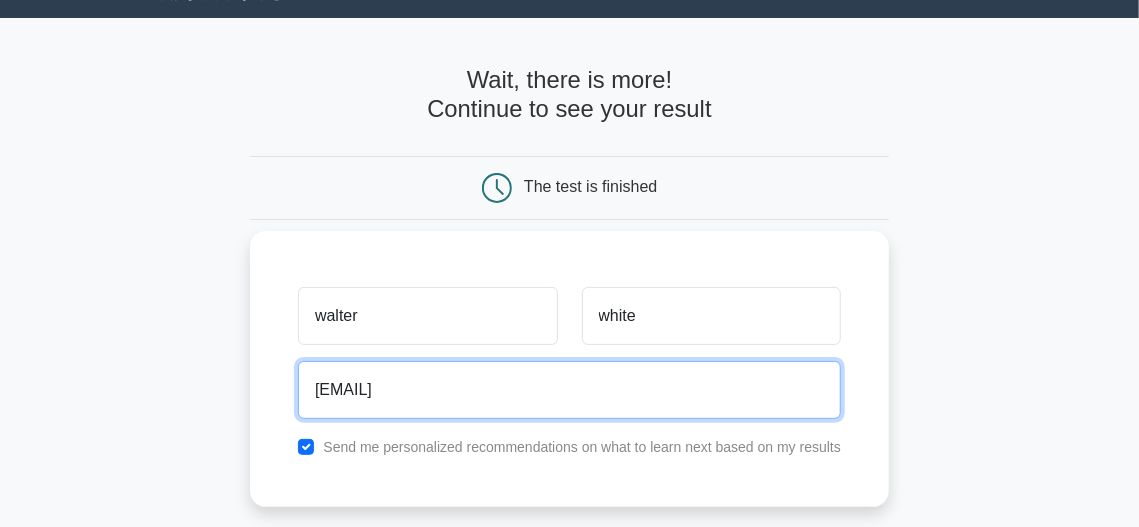 scroll, scrollTop: 309, scrollLeft: 0, axis: vertical 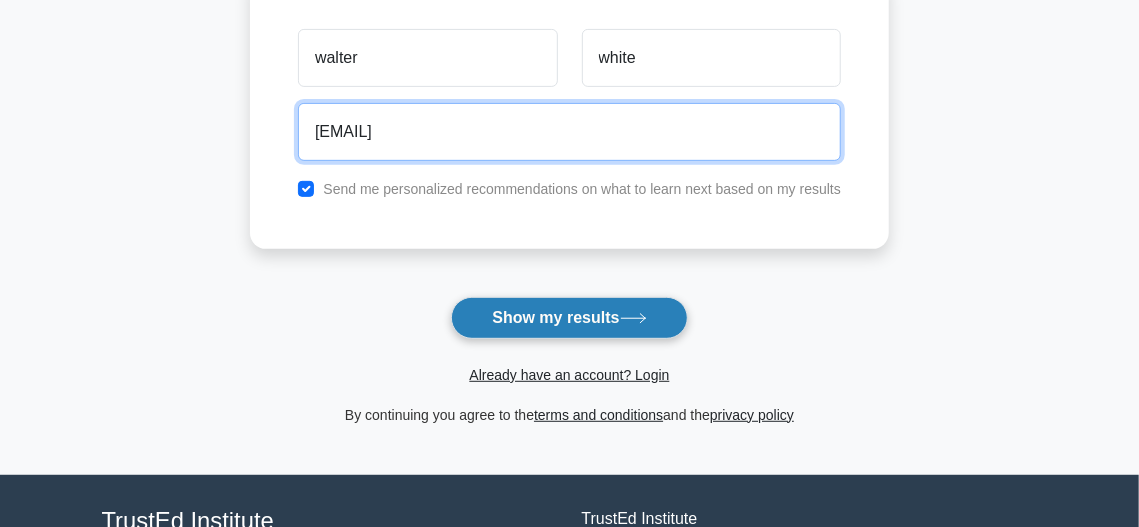 type on "dones@sharklasers.com" 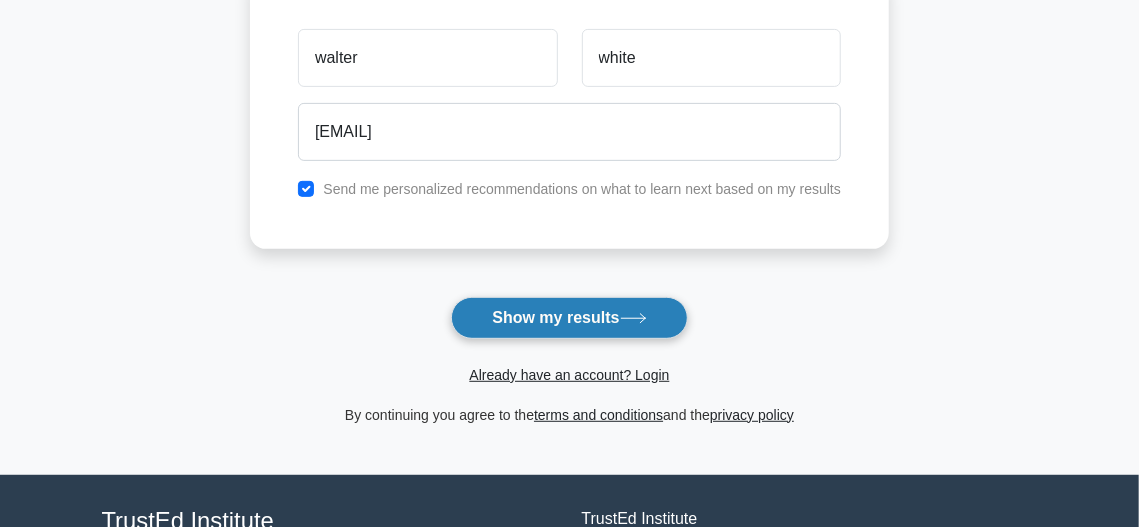 click on "Show my results" at bounding box center [569, 318] 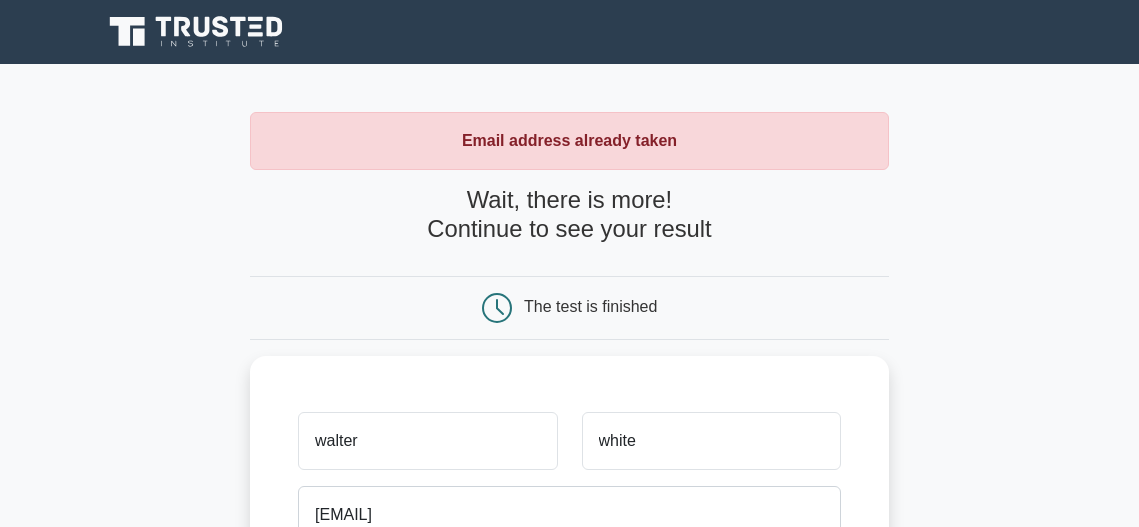 scroll, scrollTop: 0, scrollLeft: 0, axis: both 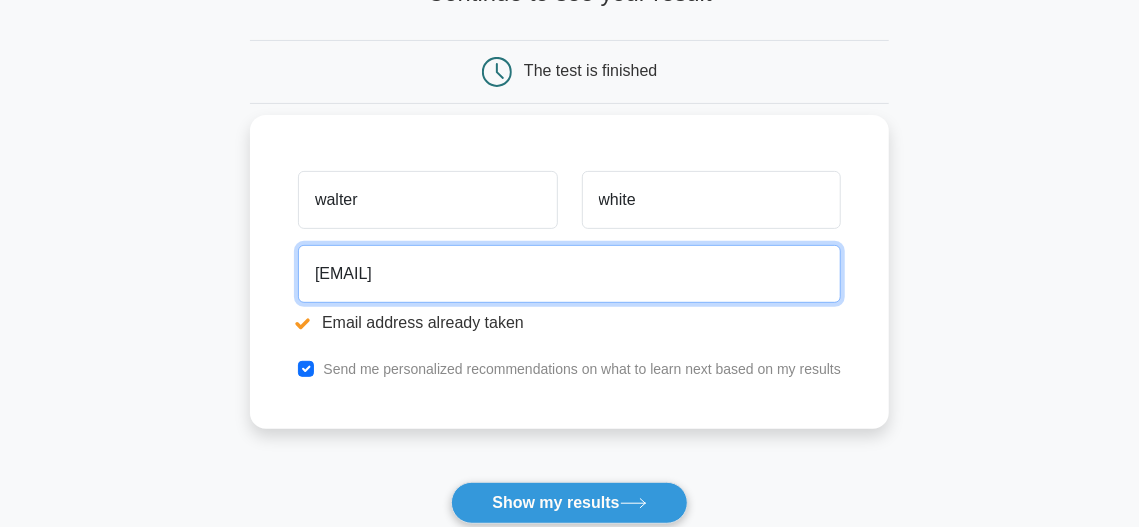 click on "[EMAIL]" at bounding box center [569, 274] 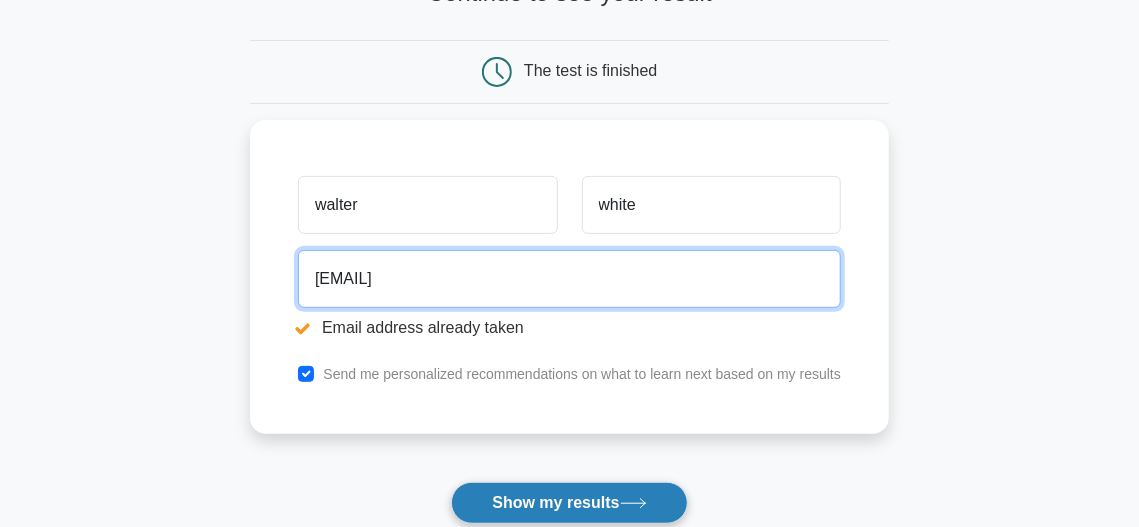 type on "[EMAIL]" 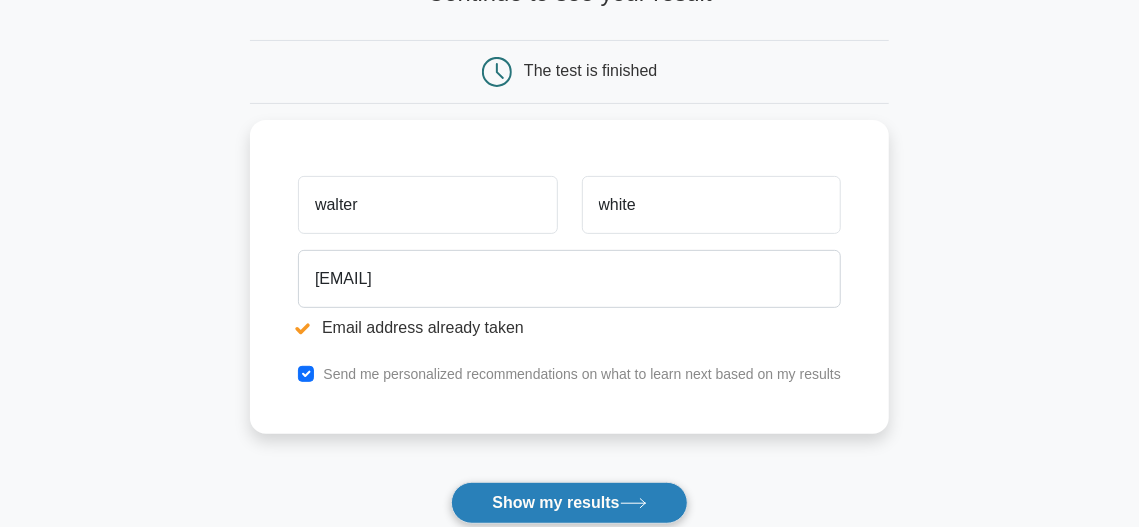 click on "Show my results" at bounding box center [569, 503] 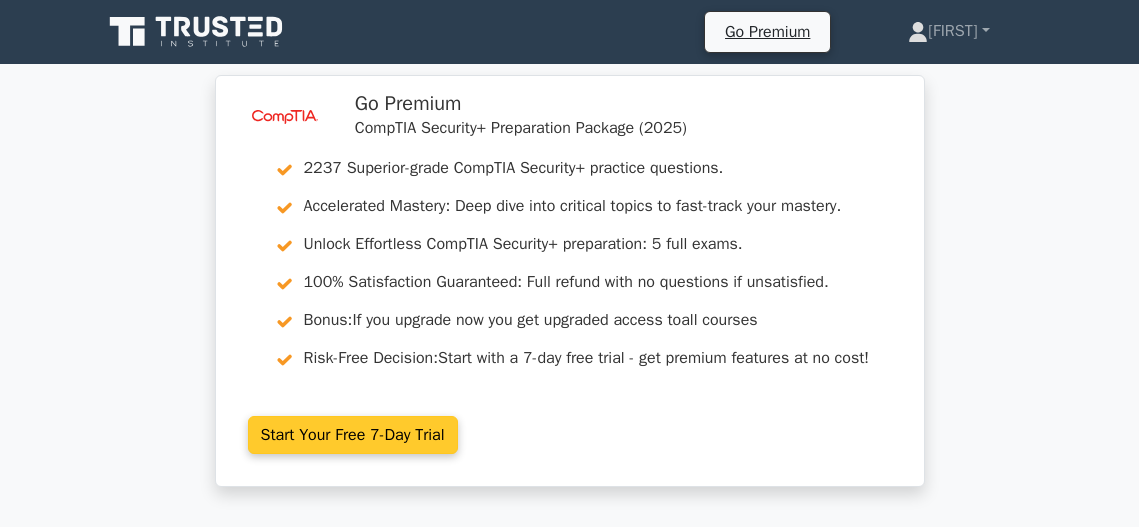 scroll, scrollTop: 0, scrollLeft: 0, axis: both 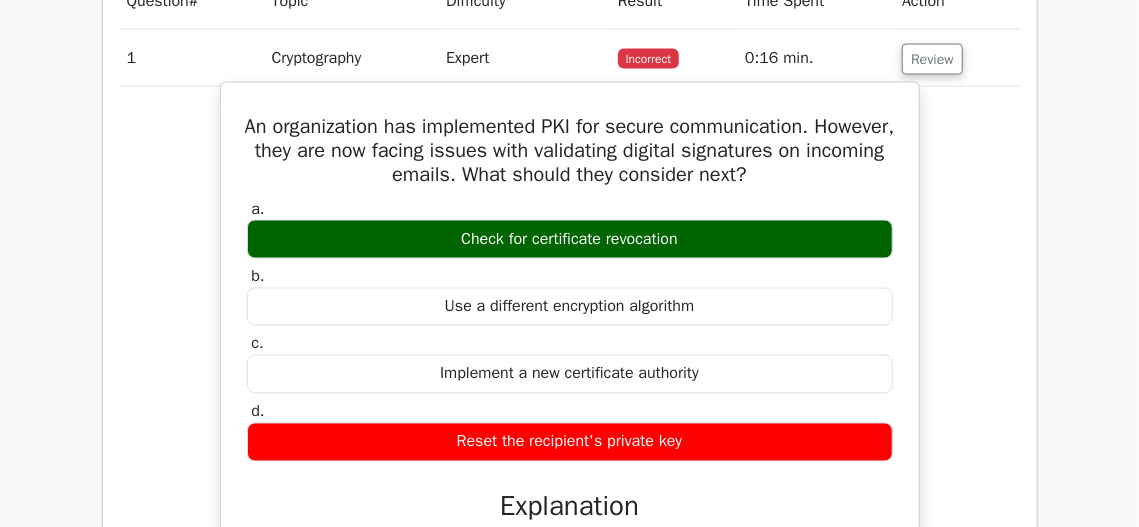 click on "An organization has implemented PKI for secure communication. However, they are now facing issues with validating digital signatures on incoming emails. What should they consider next?" at bounding box center [570, 151] 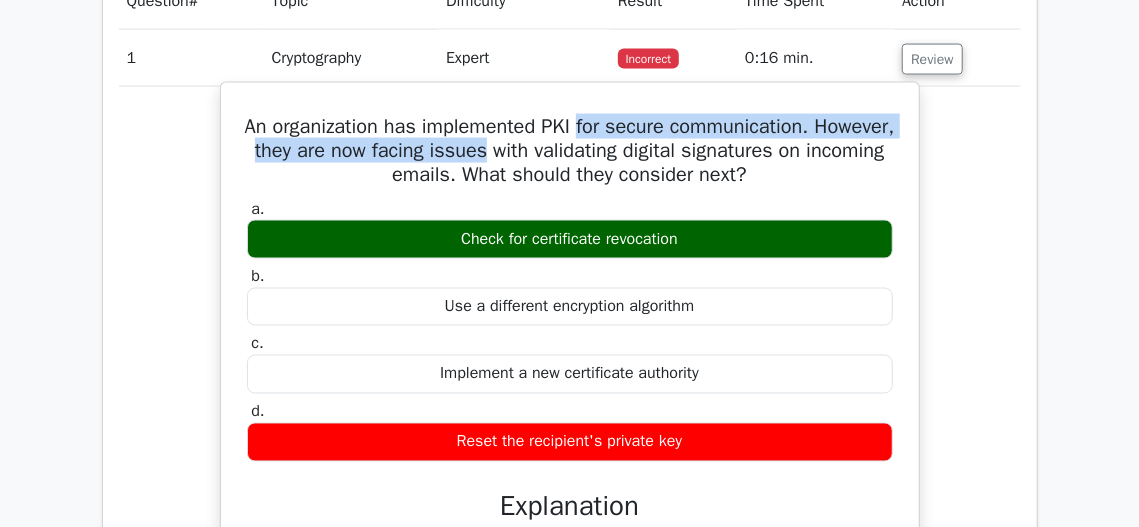 drag, startPoint x: 638, startPoint y: 123, endPoint x: 535, endPoint y: 140, distance: 104.393486 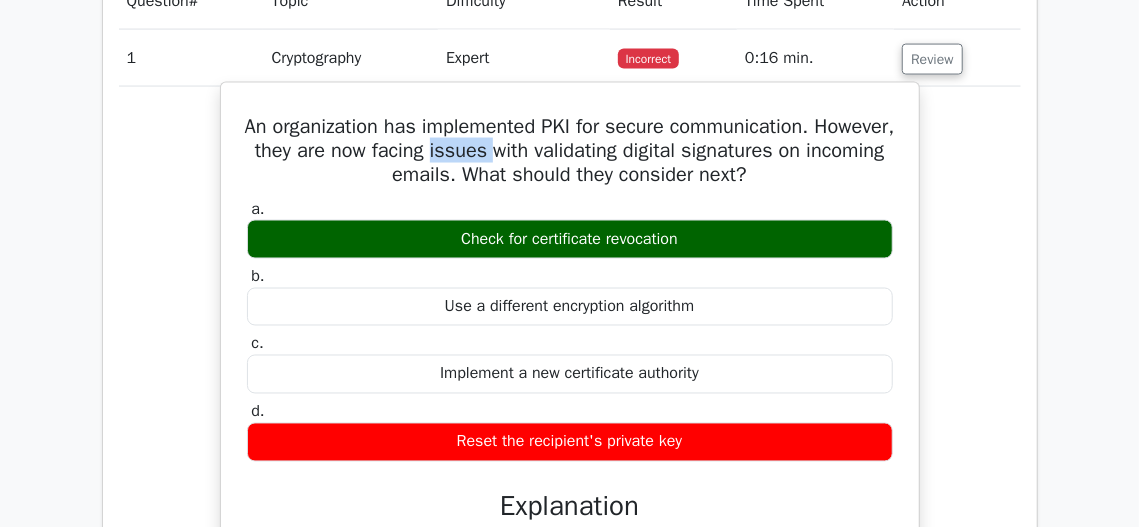 click on "An organization has implemented PKI for secure communication. However, they are now facing issues with validating digital signatures on incoming emails. What should they consider next?" at bounding box center (570, 151) 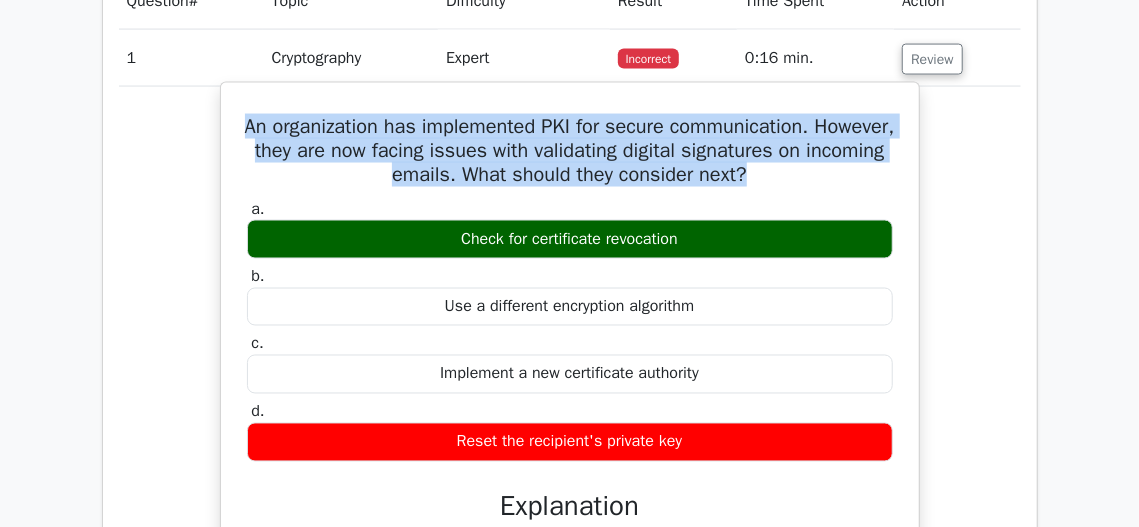 drag, startPoint x: 535, startPoint y: 140, endPoint x: 520, endPoint y: 174, distance: 37.161808 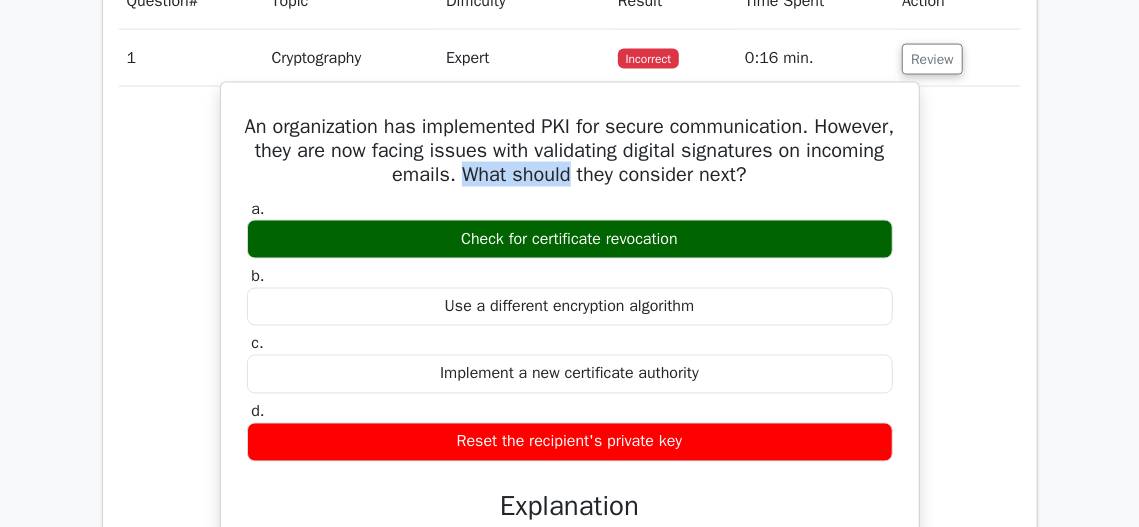 drag, startPoint x: 520, startPoint y: 174, endPoint x: 609, endPoint y: 163, distance: 89.6772 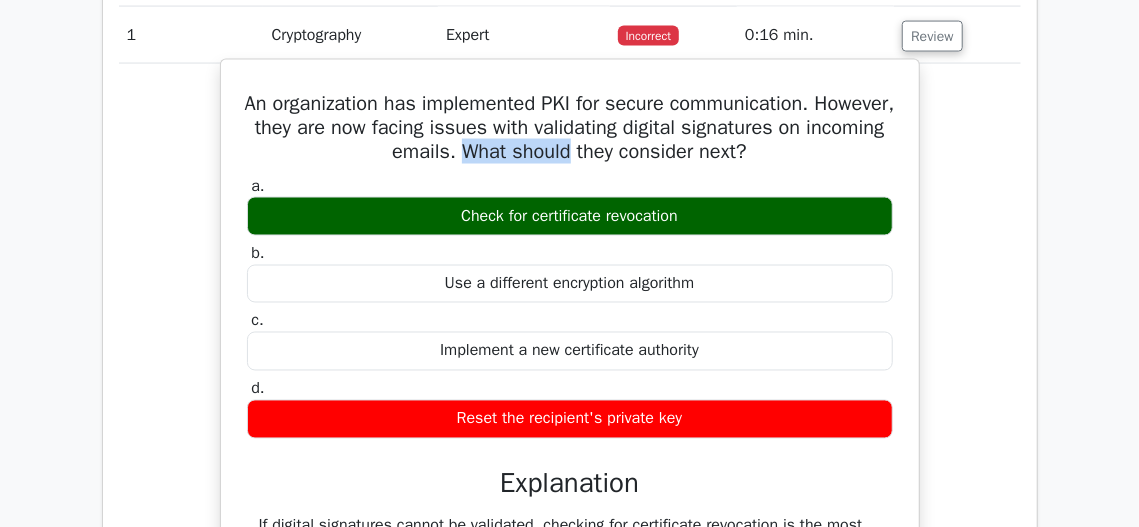 scroll, scrollTop: 1449, scrollLeft: 0, axis: vertical 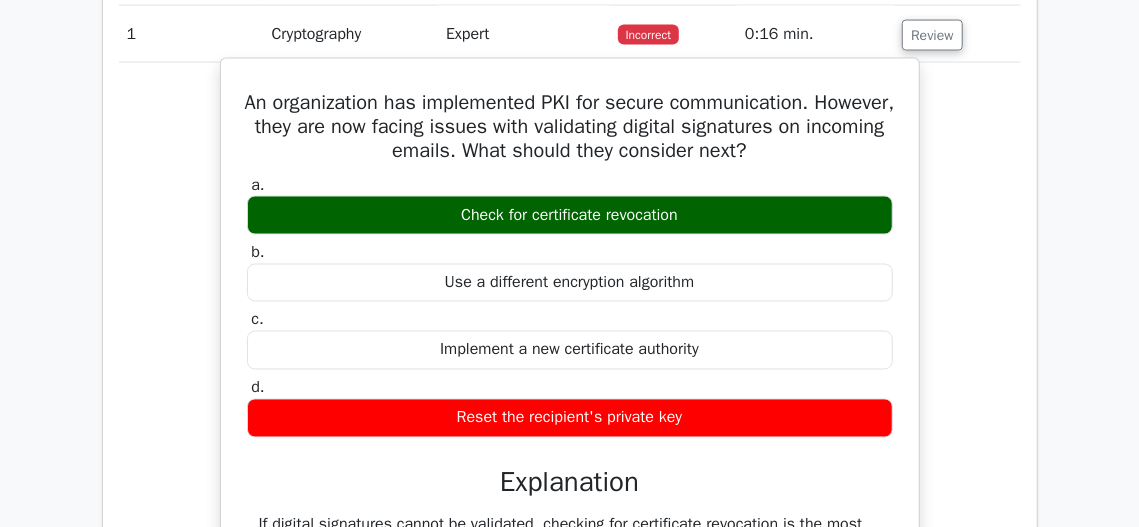 click on "Check for certificate revocation" at bounding box center (570, 215) 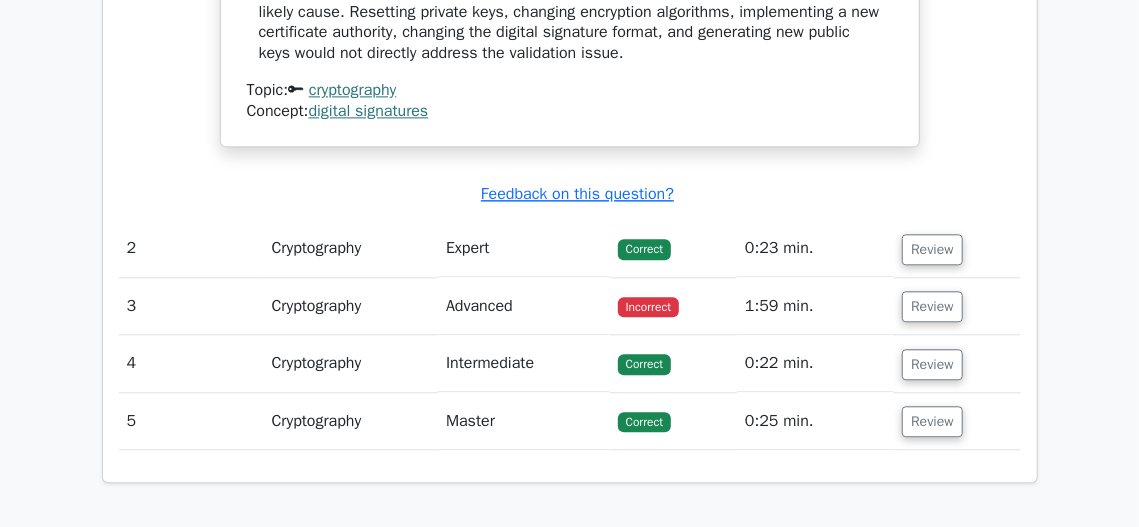 scroll, scrollTop: 2009, scrollLeft: 0, axis: vertical 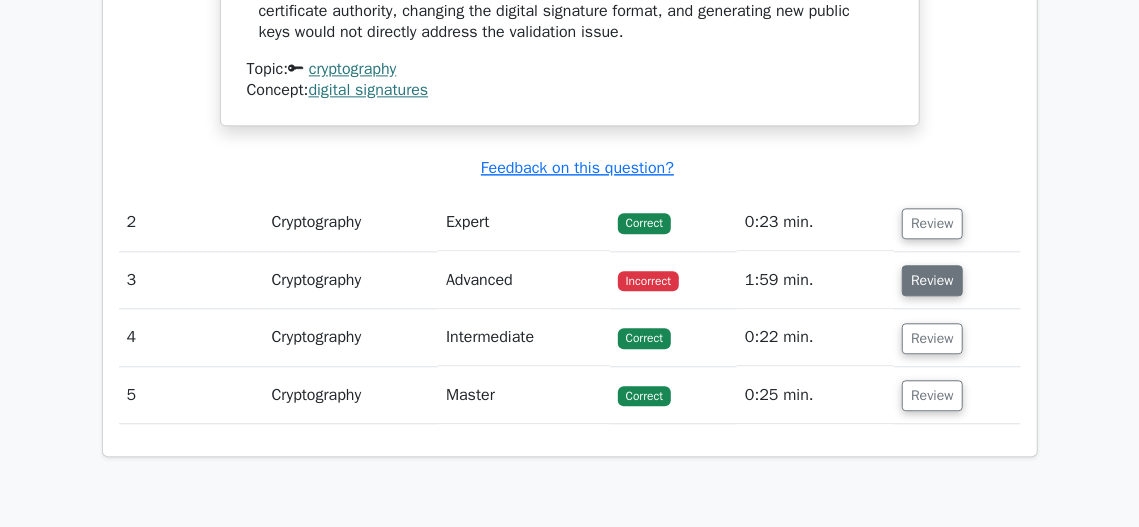 click on "Review" at bounding box center [932, 280] 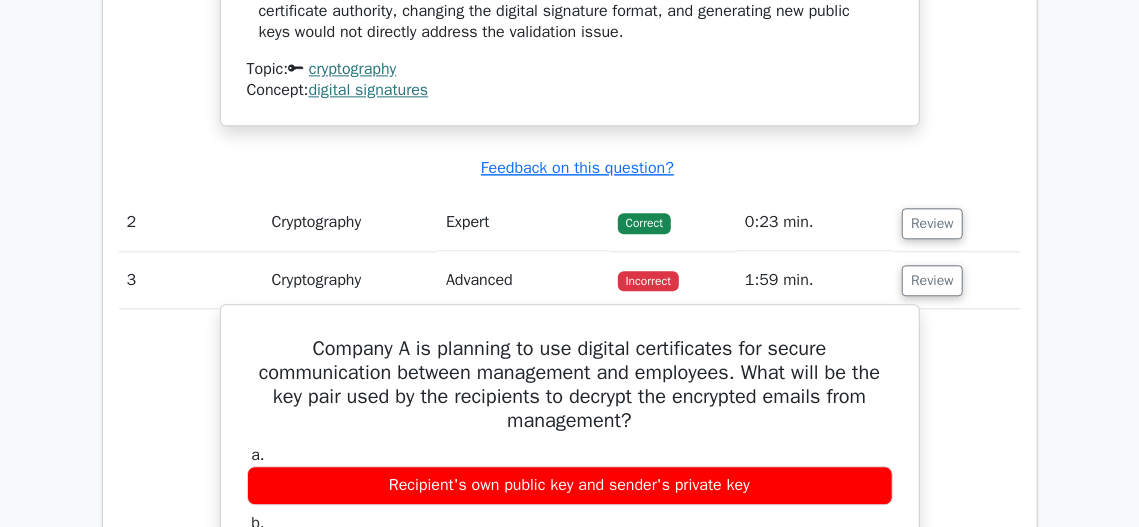 click on "Company A is planning to use digital certificates for secure communication between management and employees. What will be the key pair used by the recipients to decrypt the encrypted emails from management?" at bounding box center (570, 385) 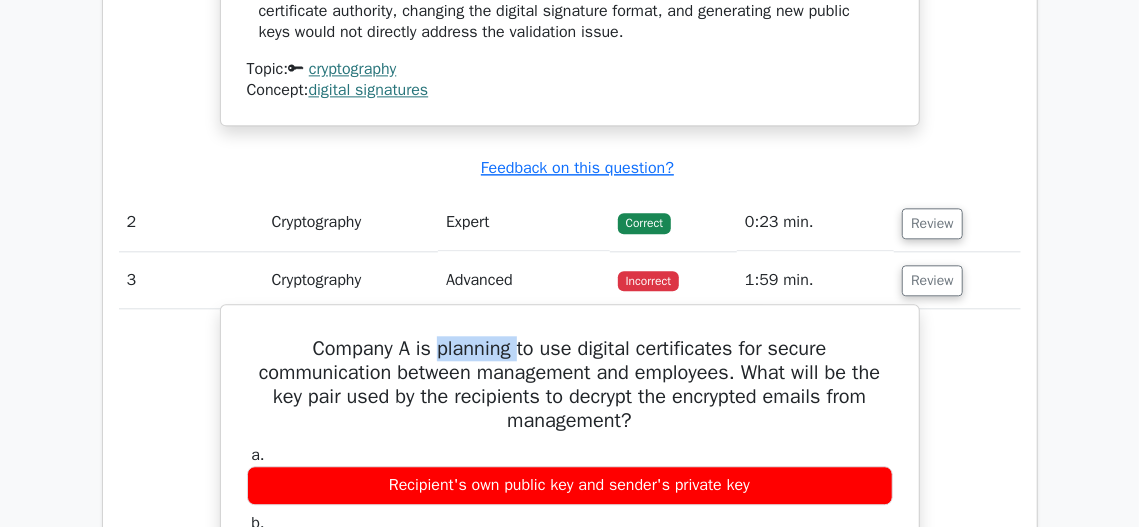 click on "Company A is planning to use digital certificates for secure communication between management and employees. What will be the key pair used by the recipients to decrypt the encrypted emails from management?" at bounding box center (570, 385) 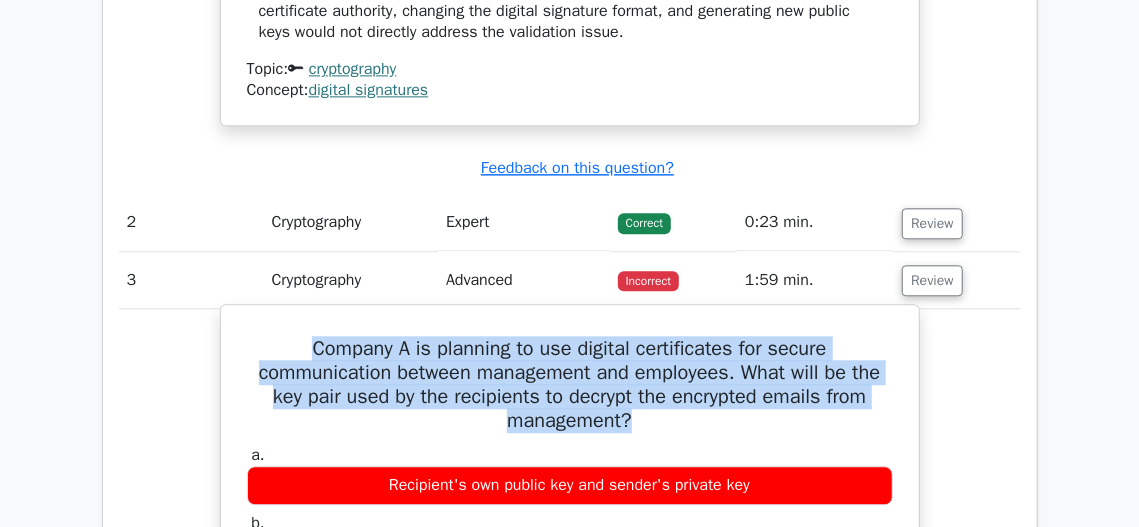drag, startPoint x: 478, startPoint y: 341, endPoint x: 455, endPoint y: 361, distance: 30.479502 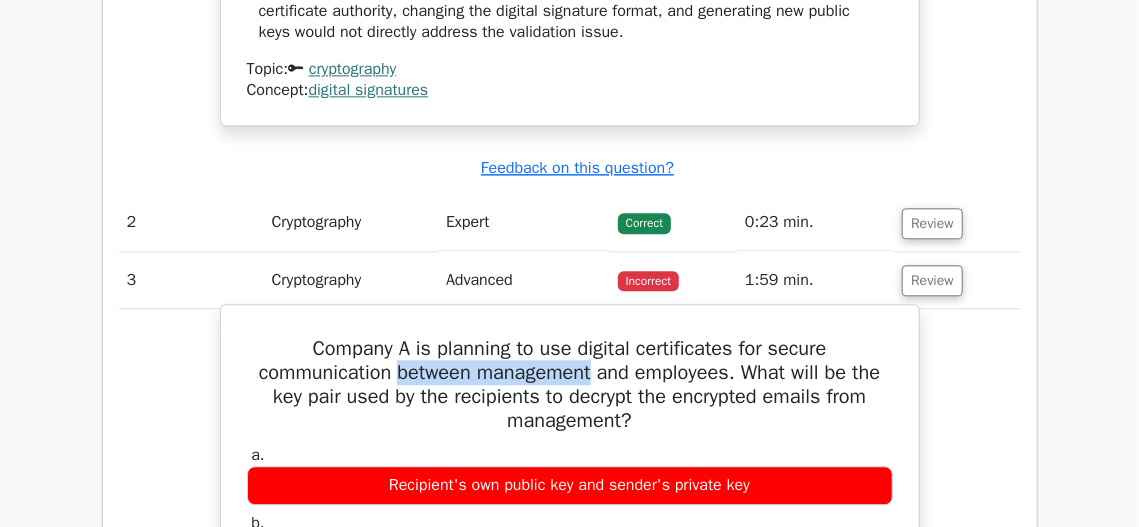 drag, startPoint x: 455, startPoint y: 361, endPoint x: 618, endPoint y: 343, distance: 163.99086 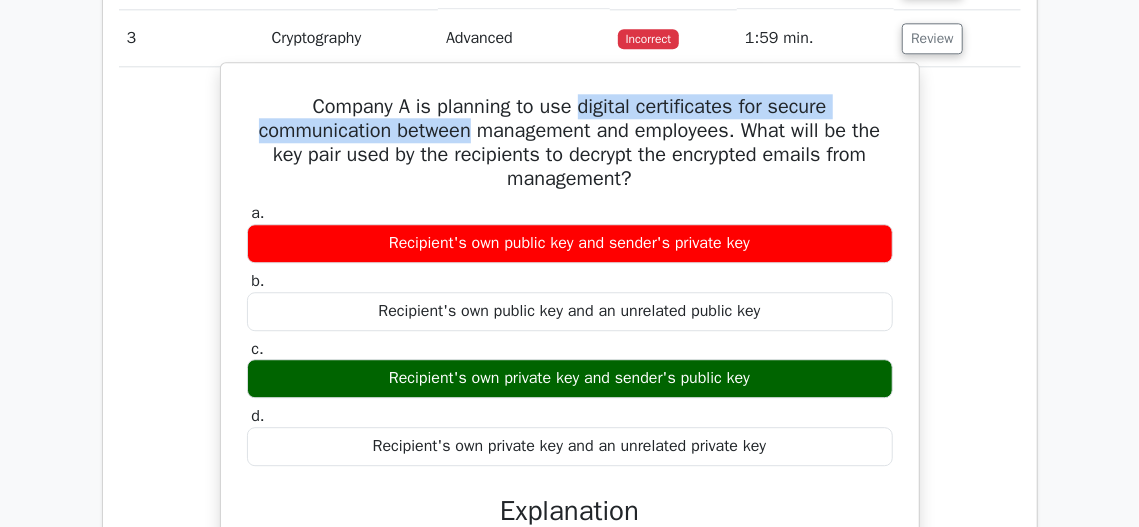 scroll, scrollTop: 2252, scrollLeft: 0, axis: vertical 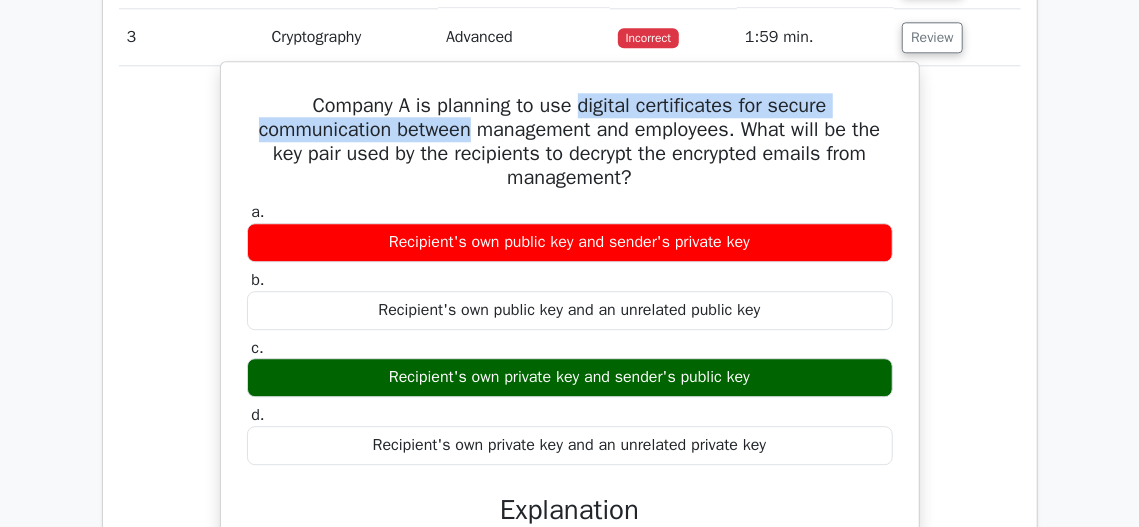 click on "Company A is planning to use digital certificates for secure communication between management and employees. What will be the key pair used by the recipients to decrypt the encrypted emails from management?" at bounding box center [570, 142] 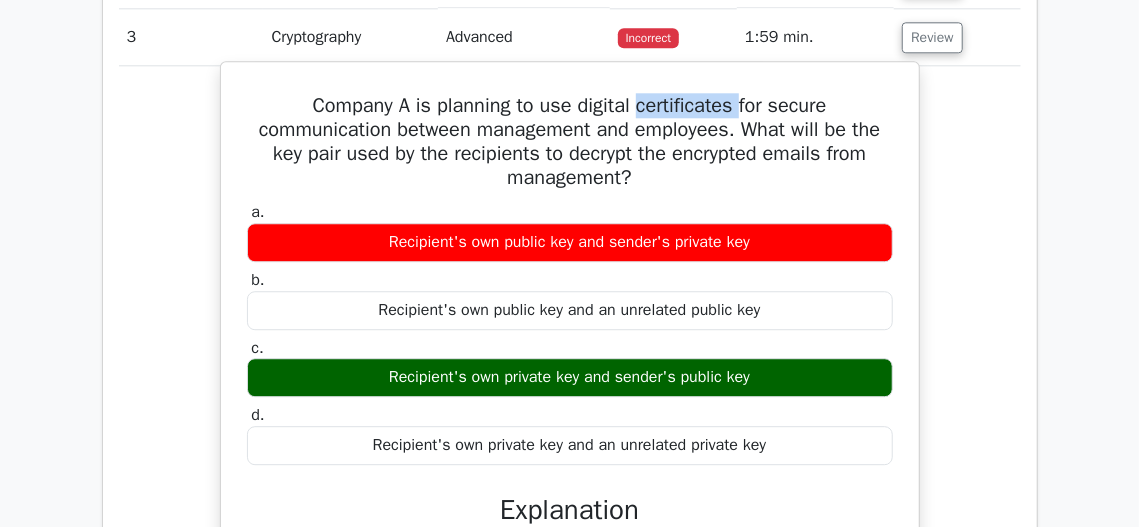 click on "Company A is planning to use digital certificates for secure communication between management and employees. What will be the key pair used by the recipients to decrypt the encrypted emails from management?" at bounding box center [570, 142] 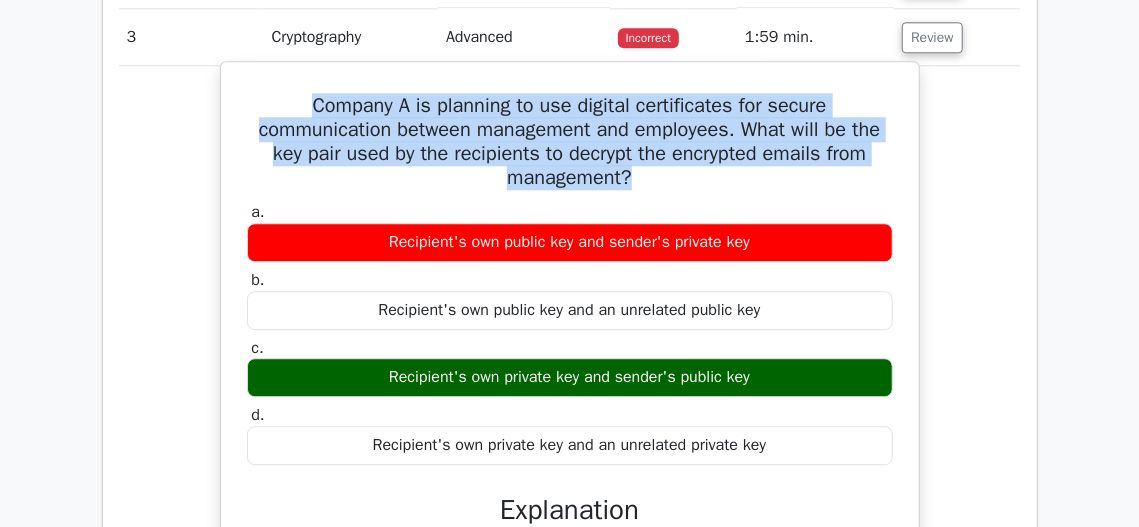 drag, startPoint x: 664, startPoint y: 97, endPoint x: 451, endPoint y: 97, distance: 213 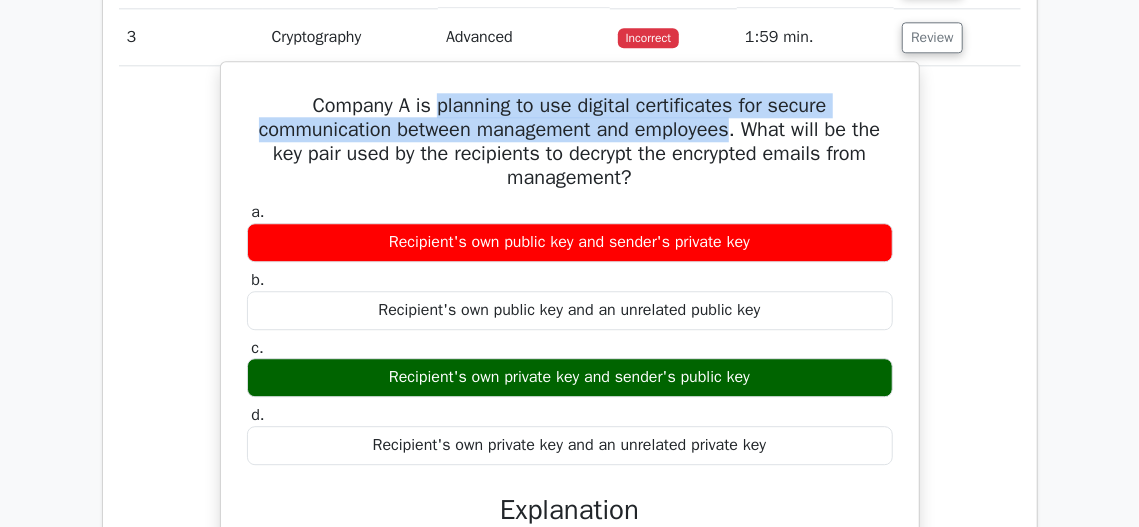 drag, startPoint x: 451, startPoint y: 97, endPoint x: 727, endPoint y: 127, distance: 277.62564 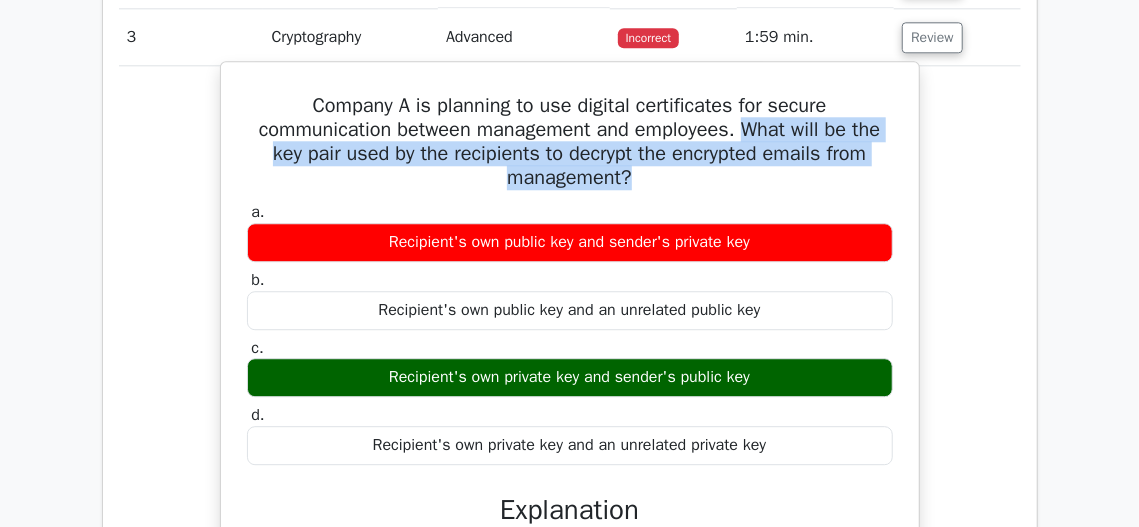 drag, startPoint x: 764, startPoint y: 125, endPoint x: 827, endPoint y: 169, distance: 76.843994 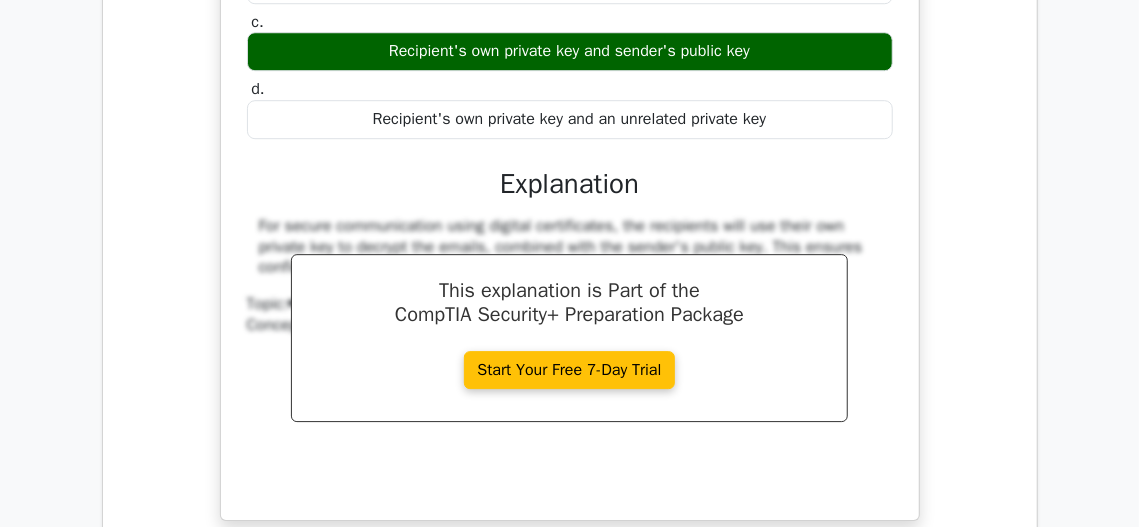 scroll, scrollTop: 2577, scrollLeft: 0, axis: vertical 